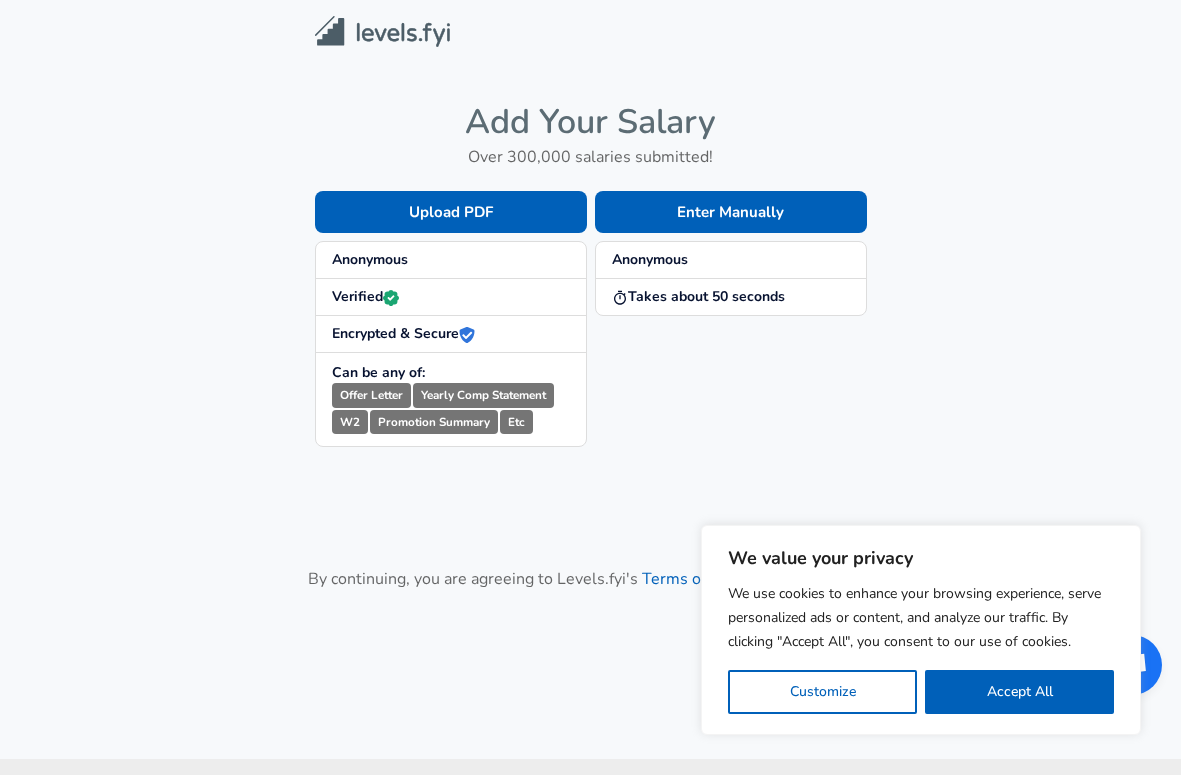 scroll, scrollTop: 0, scrollLeft: 0, axis: both 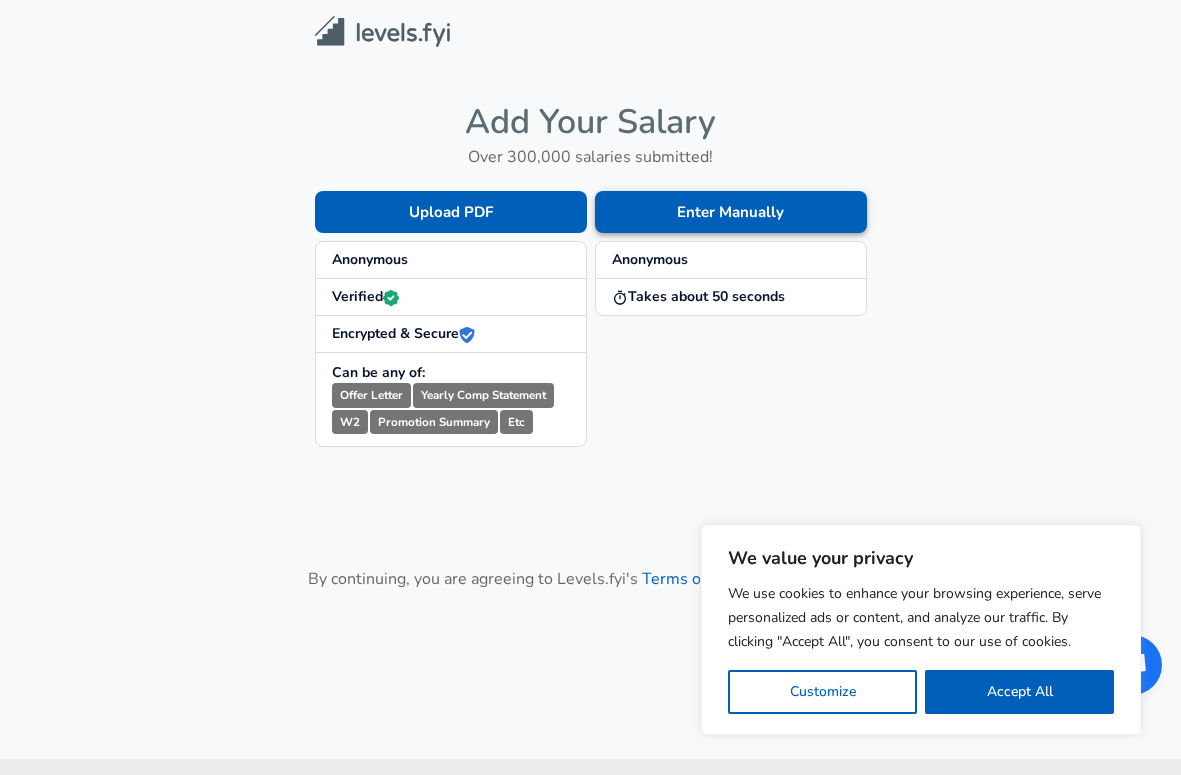 click on "Enter Manually" at bounding box center [731, 212] 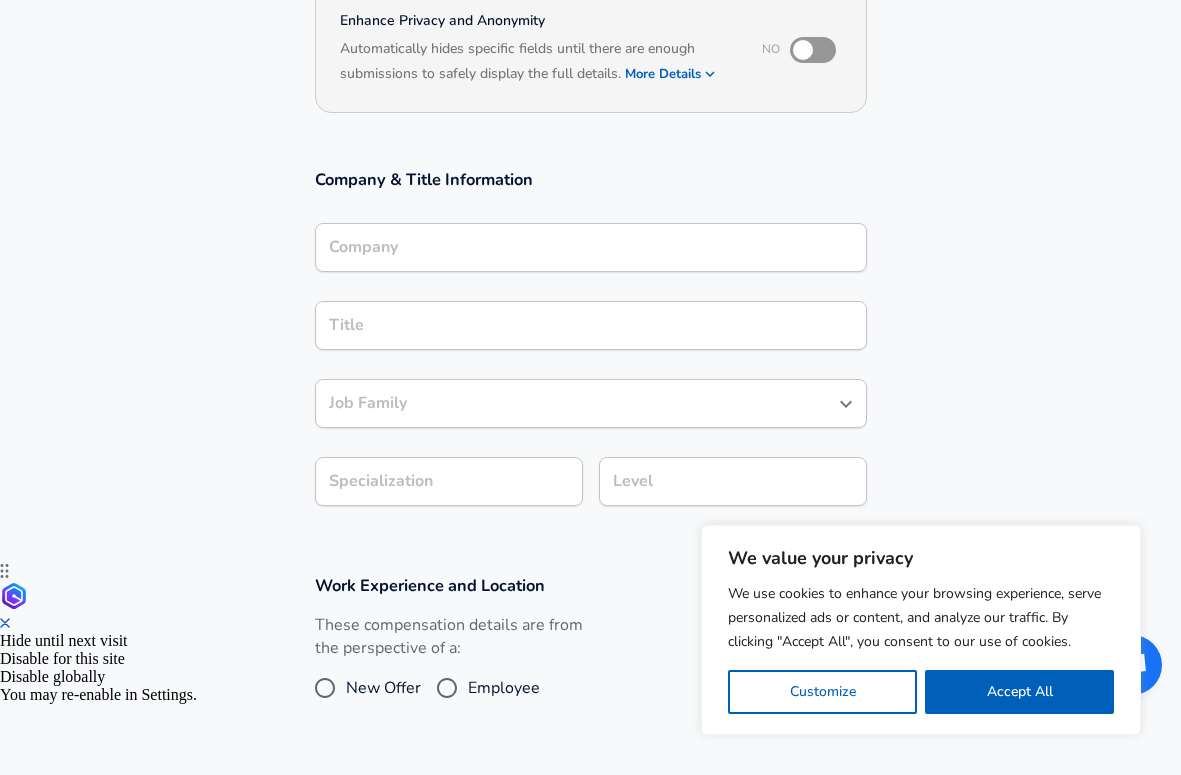 click on "Company" at bounding box center (591, 247) 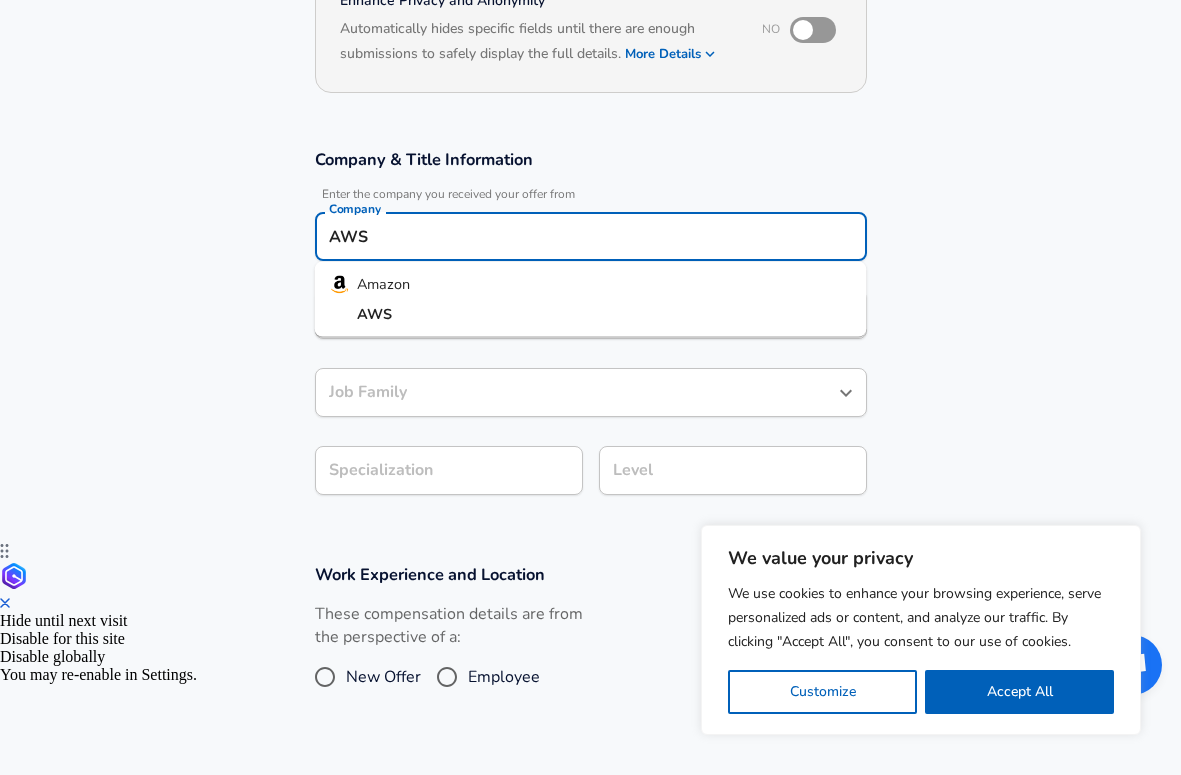 click on "AWS" at bounding box center (591, 314) 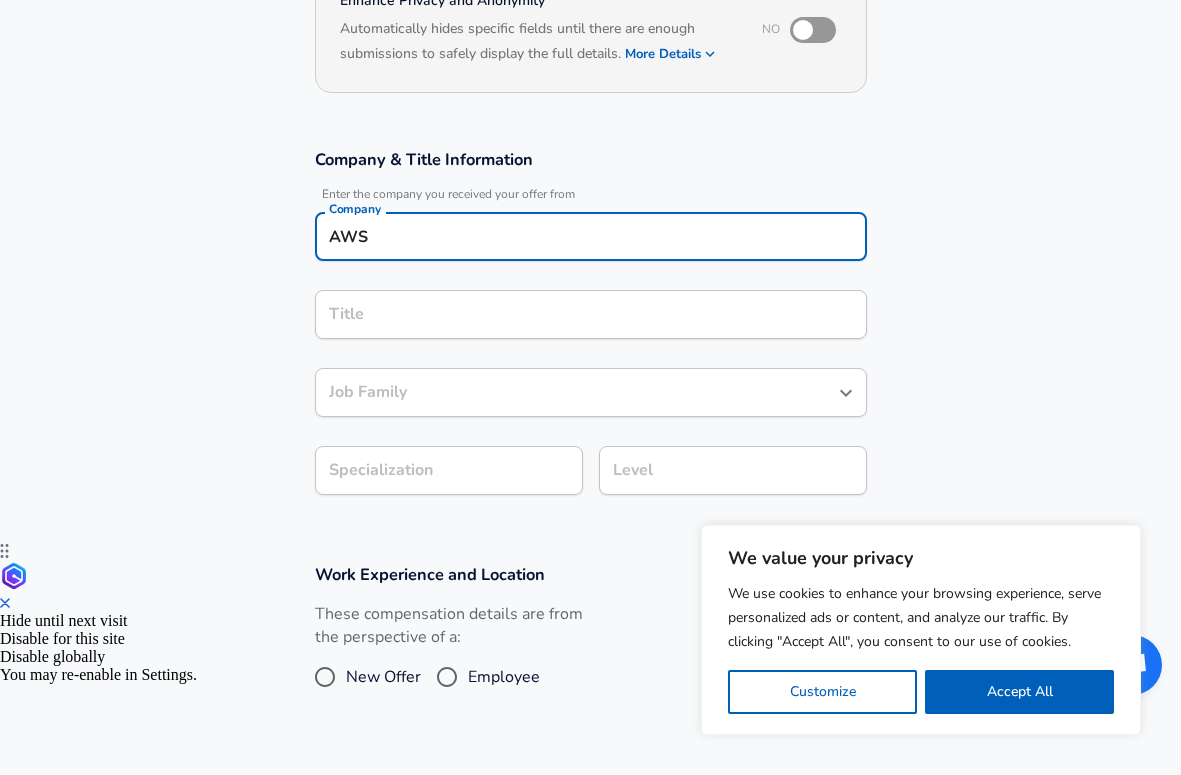 type on "AWS" 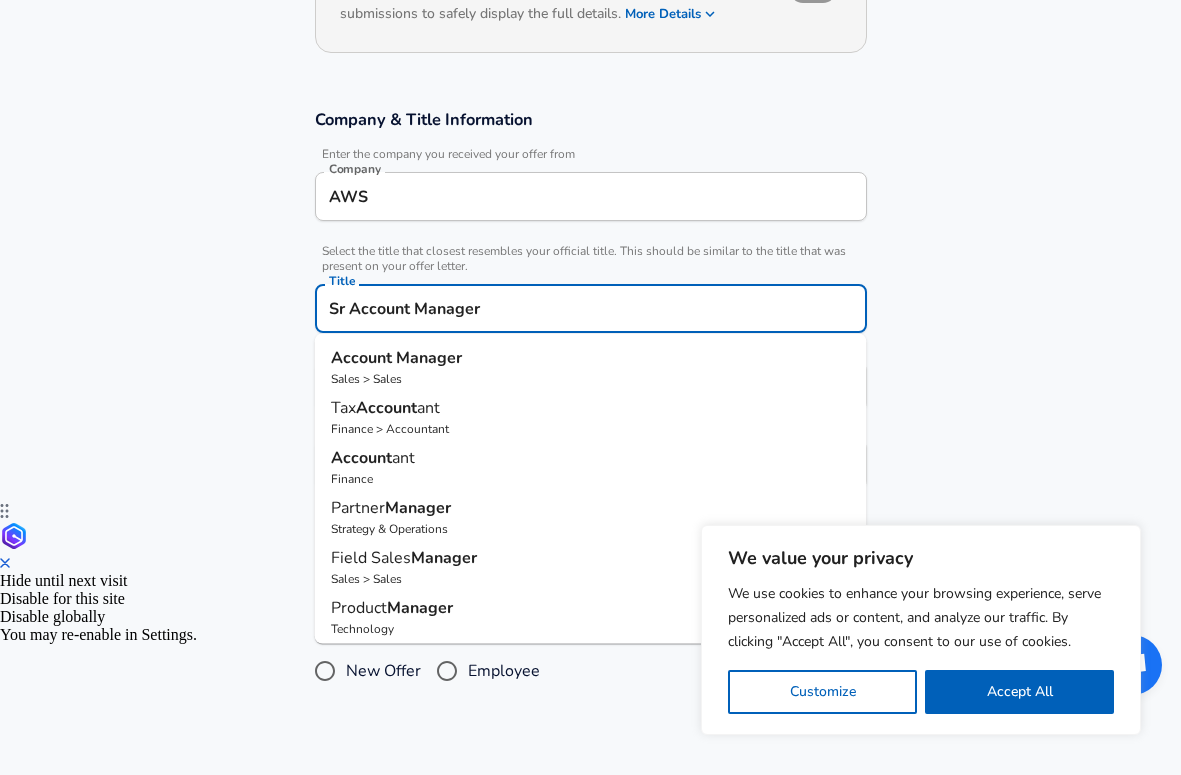 type on "Sr Account Manager" 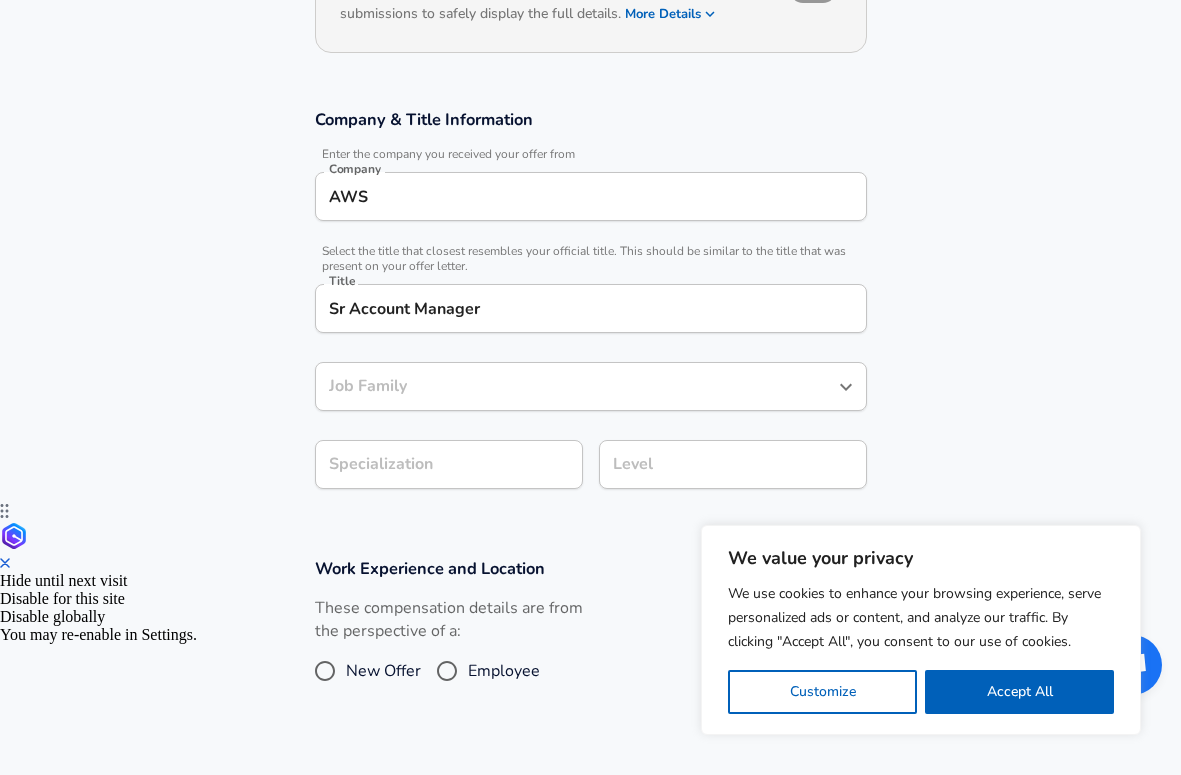 click on "Sr Account Manager" at bounding box center [591, 308] 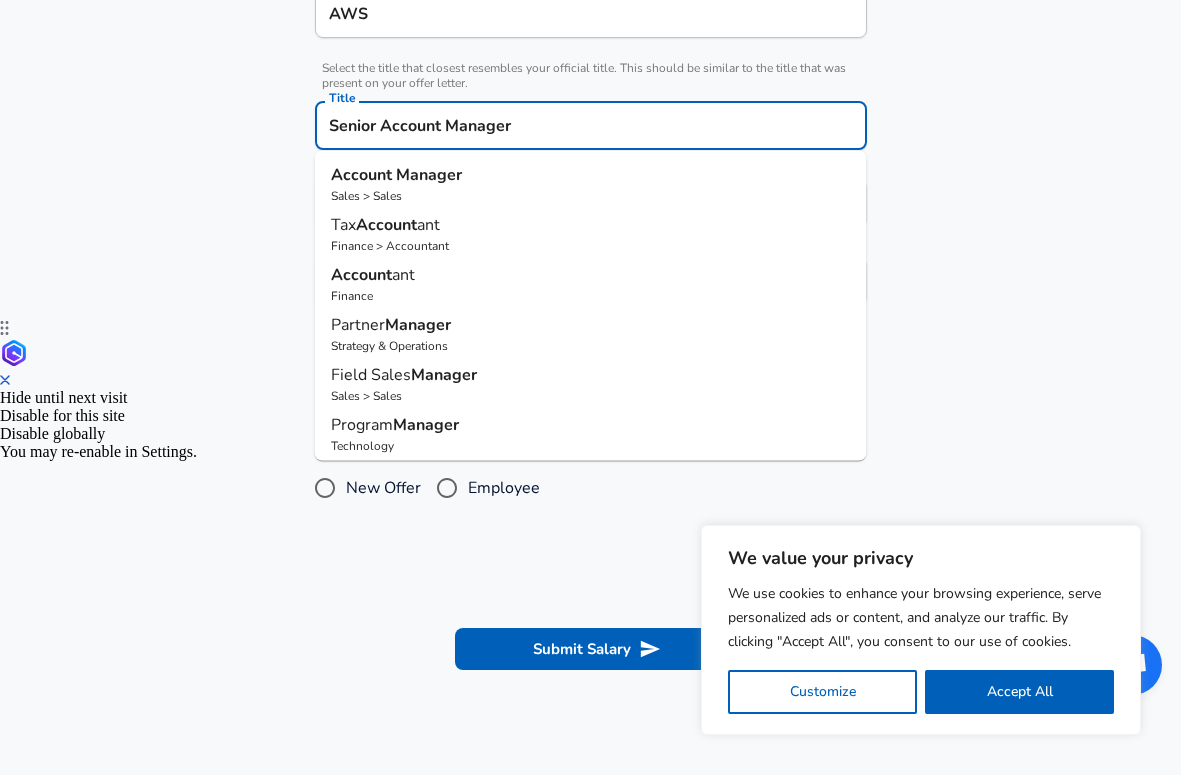 type on "Senior Account Manager" 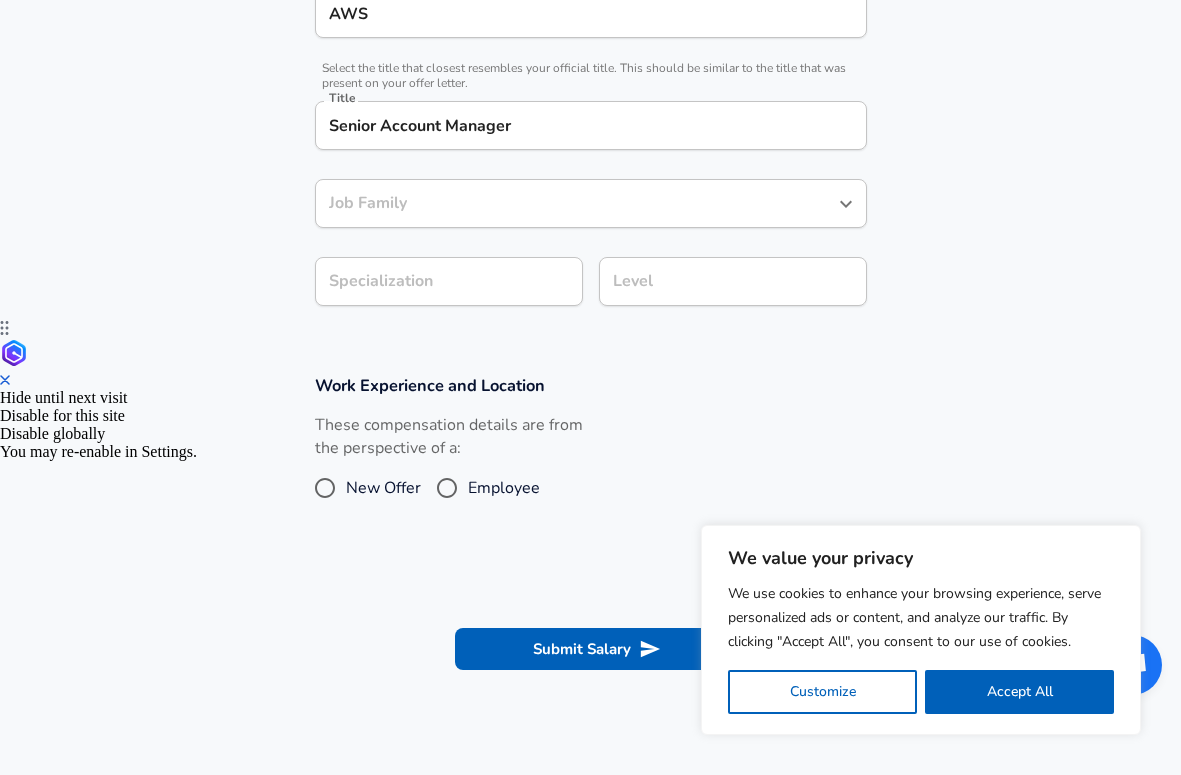 click on "Work Experience and Location These compensation details are from the perspective of a: New Offer Employee" at bounding box center [590, 451] 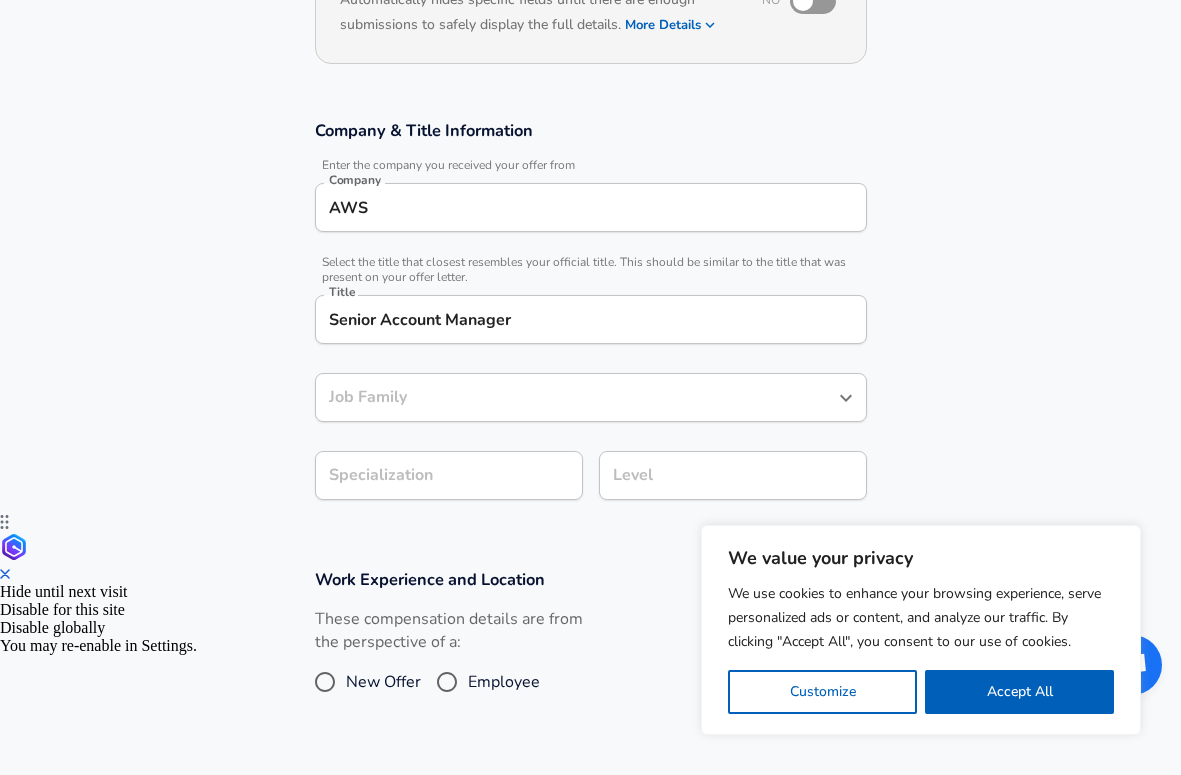 click on "Job Family" at bounding box center (576, 397) 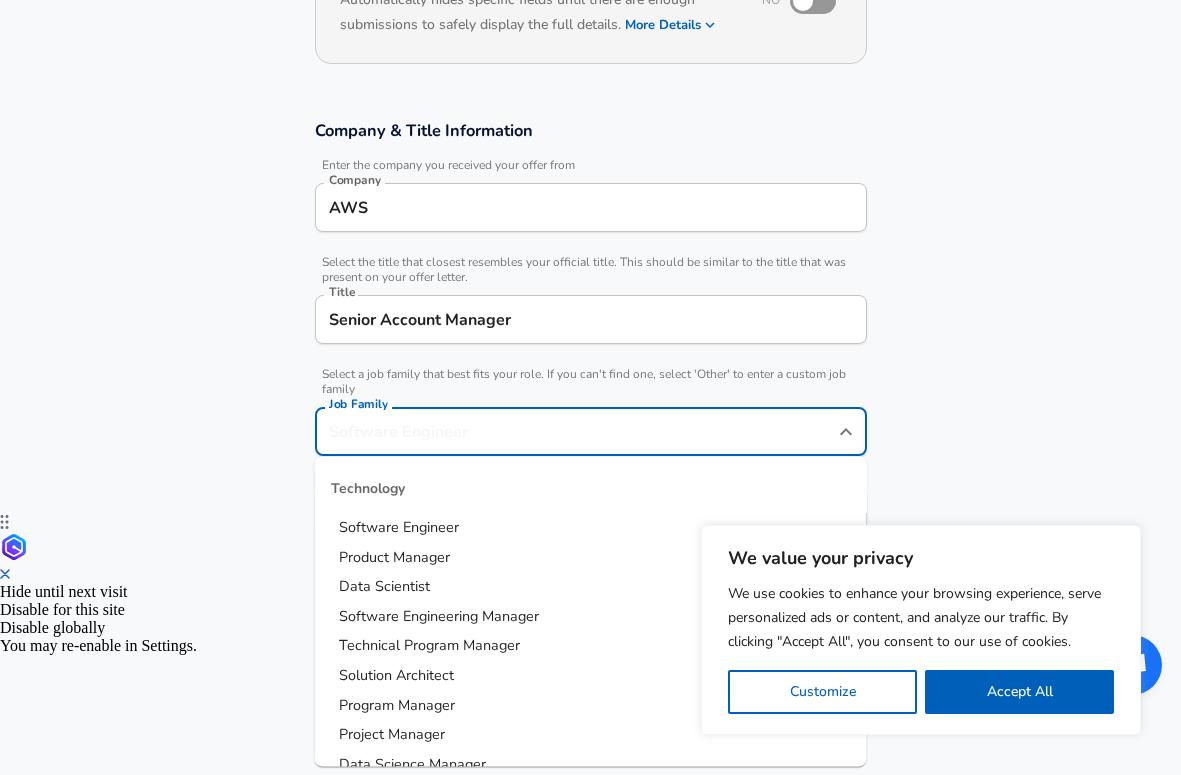scroll, scrollTop: 300, scrollLeft: 0, axis: vertical 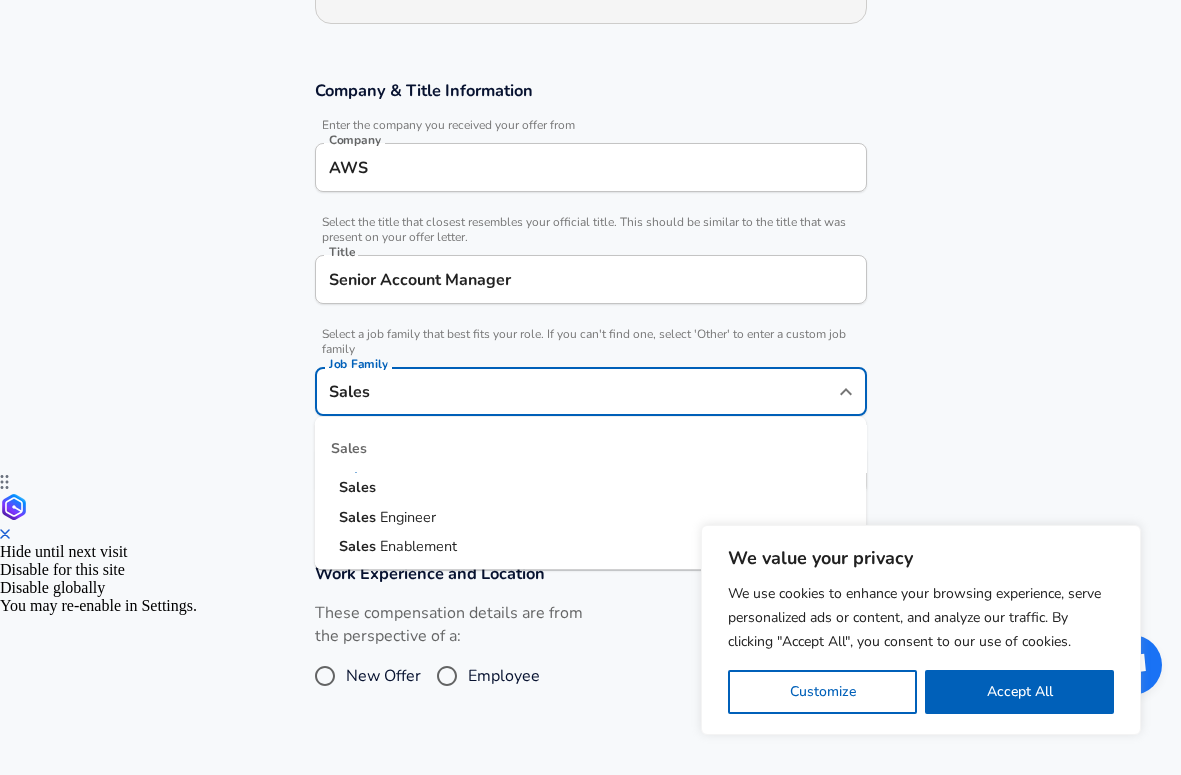 click on "Sales" at bounding box center [357, 488] 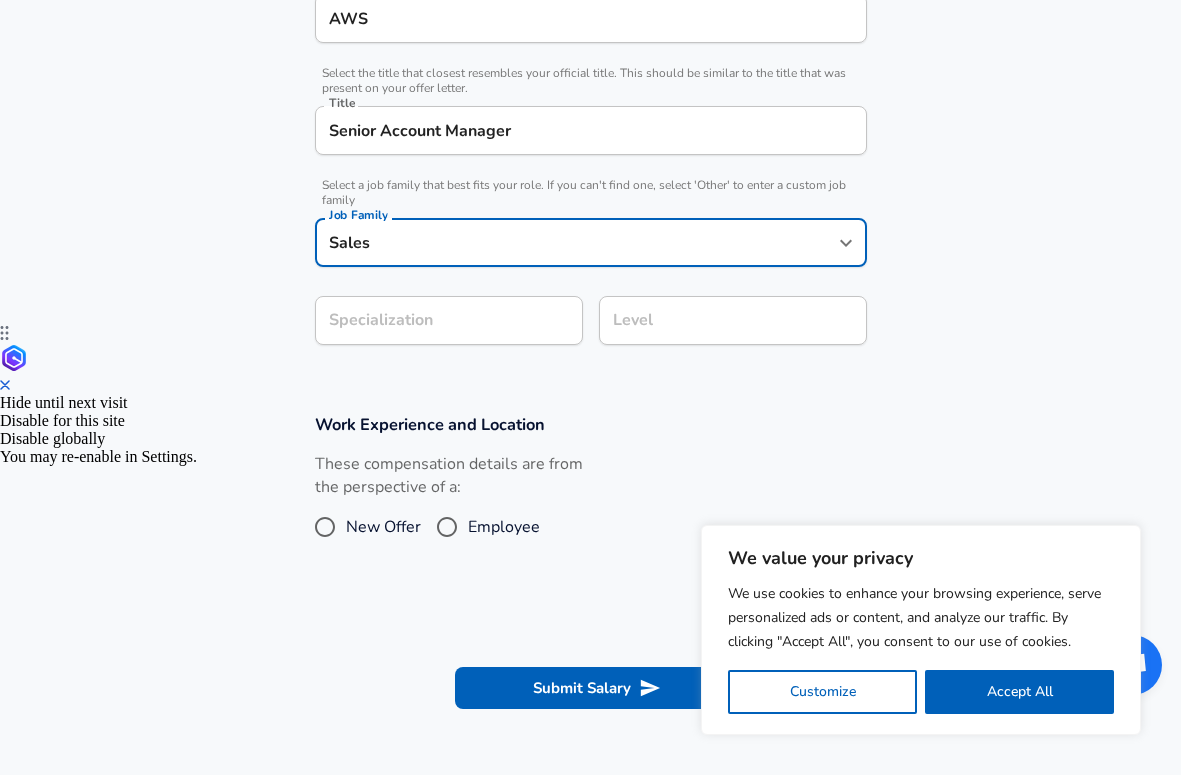 click on "Level" at bounding box center (733, 320) 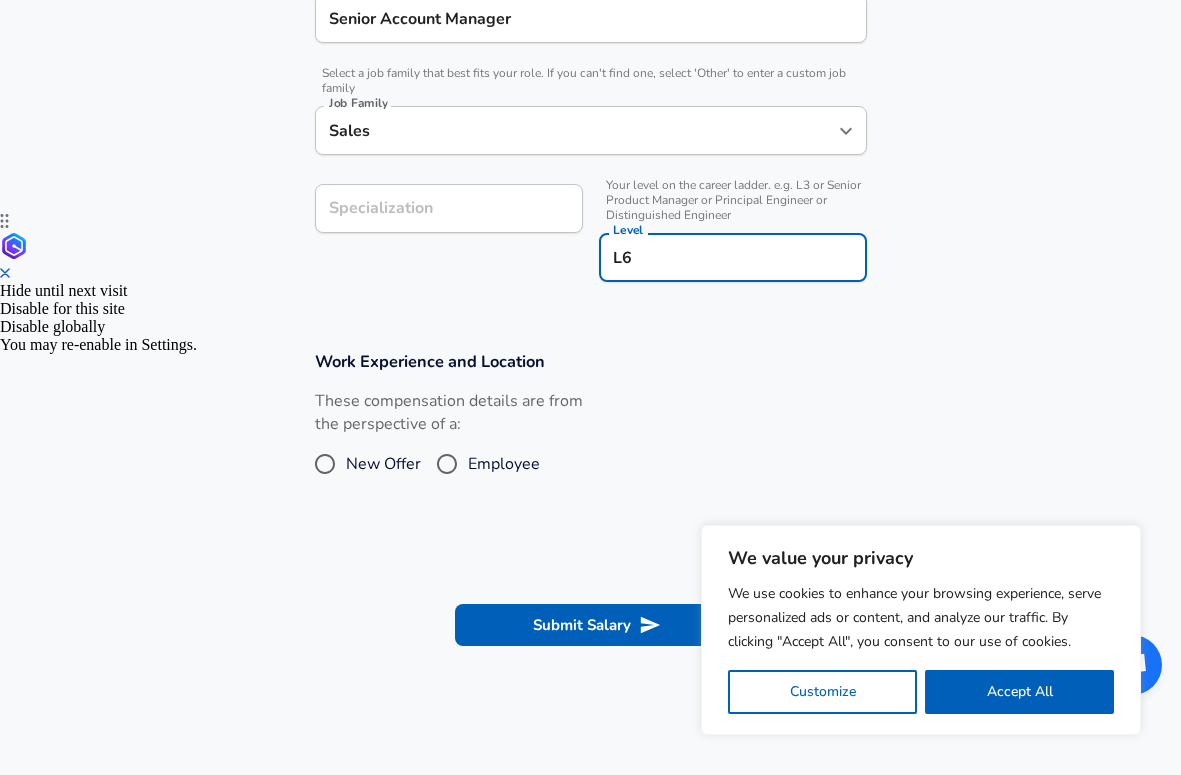scroll, scrollTop: 634, scrollLeft: 0, axis: vertical 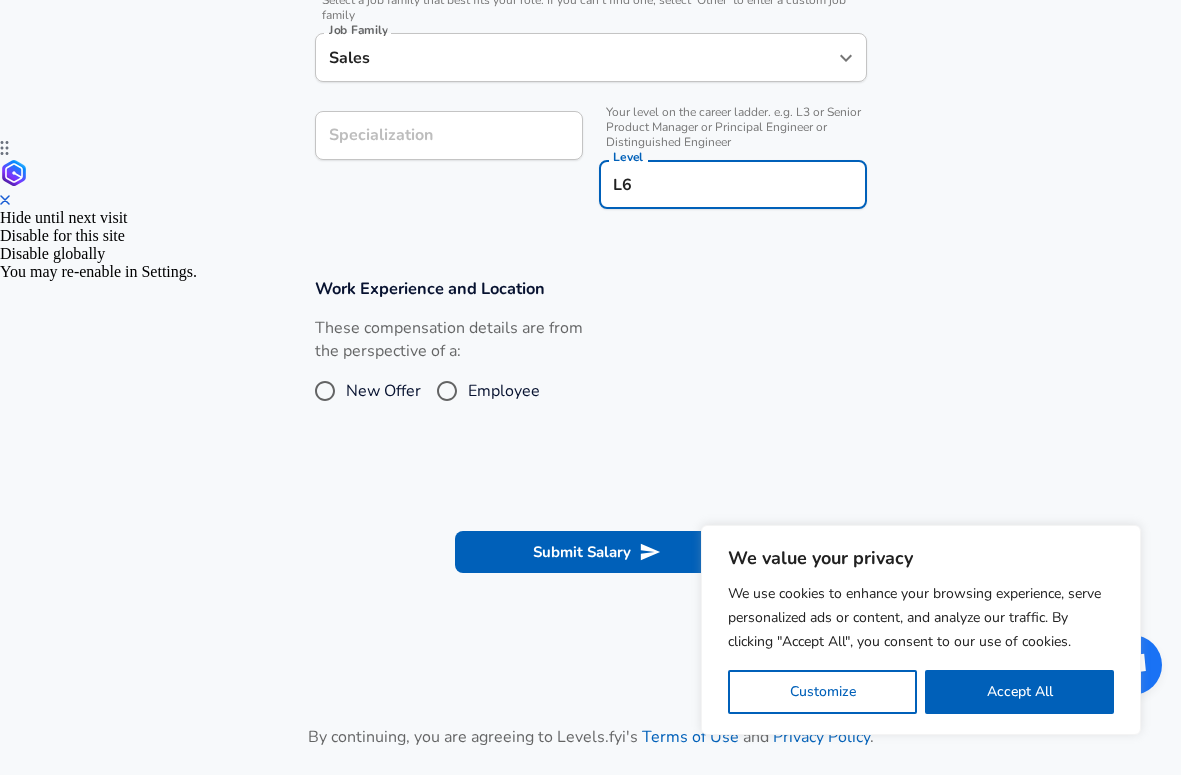 type on "L6" 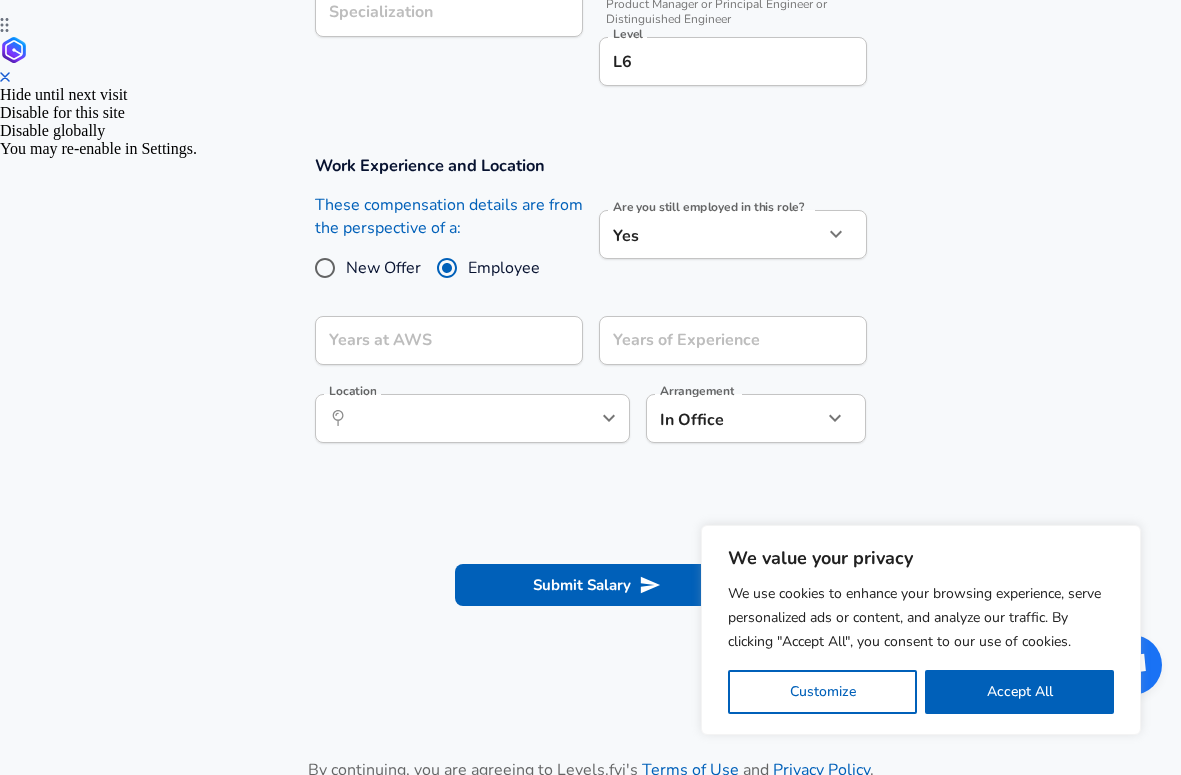 scroll, scrollTop: 774, scrollLeft: 0, axis: vertical 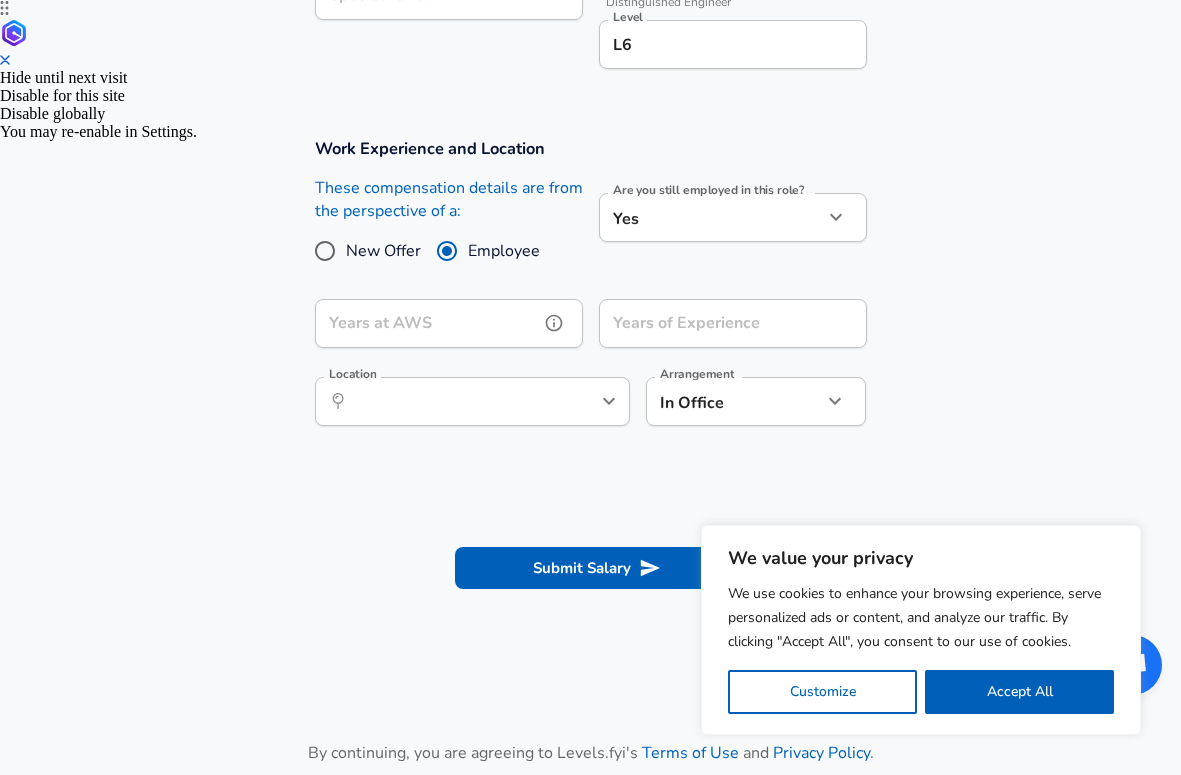 click on "Years at AWS" at bounding box center (427, 323) 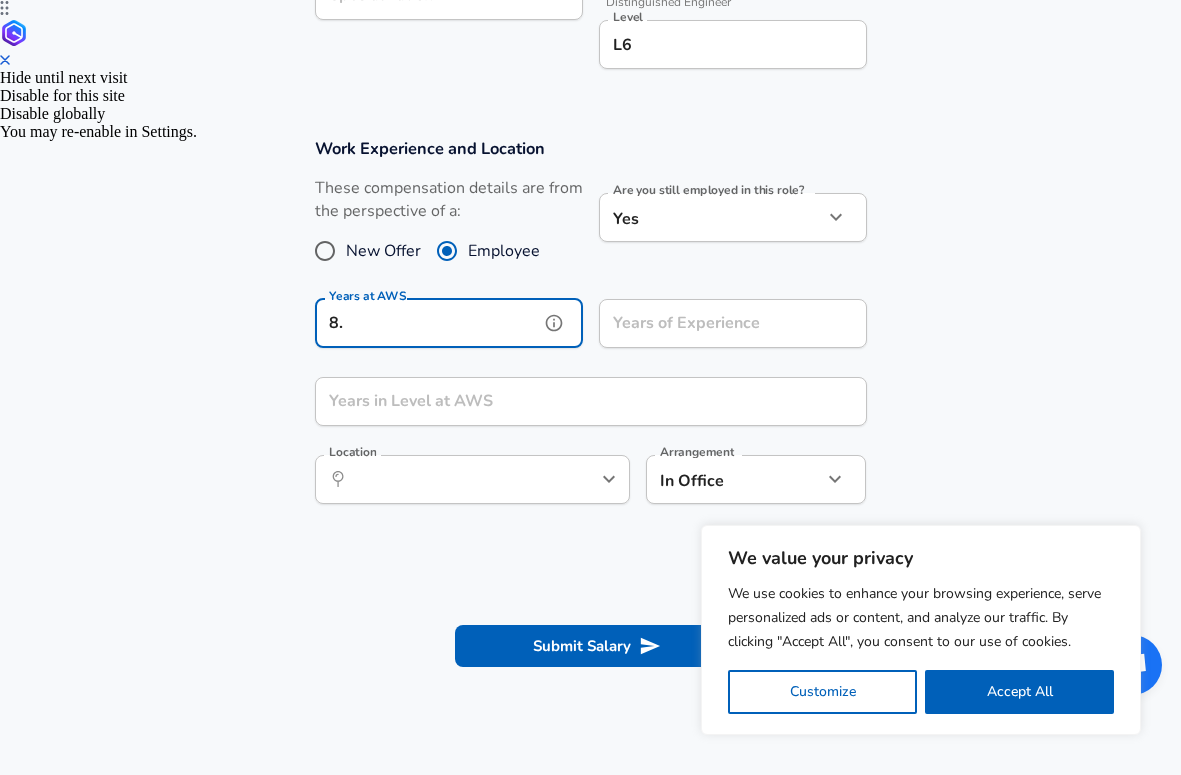 type on "8" 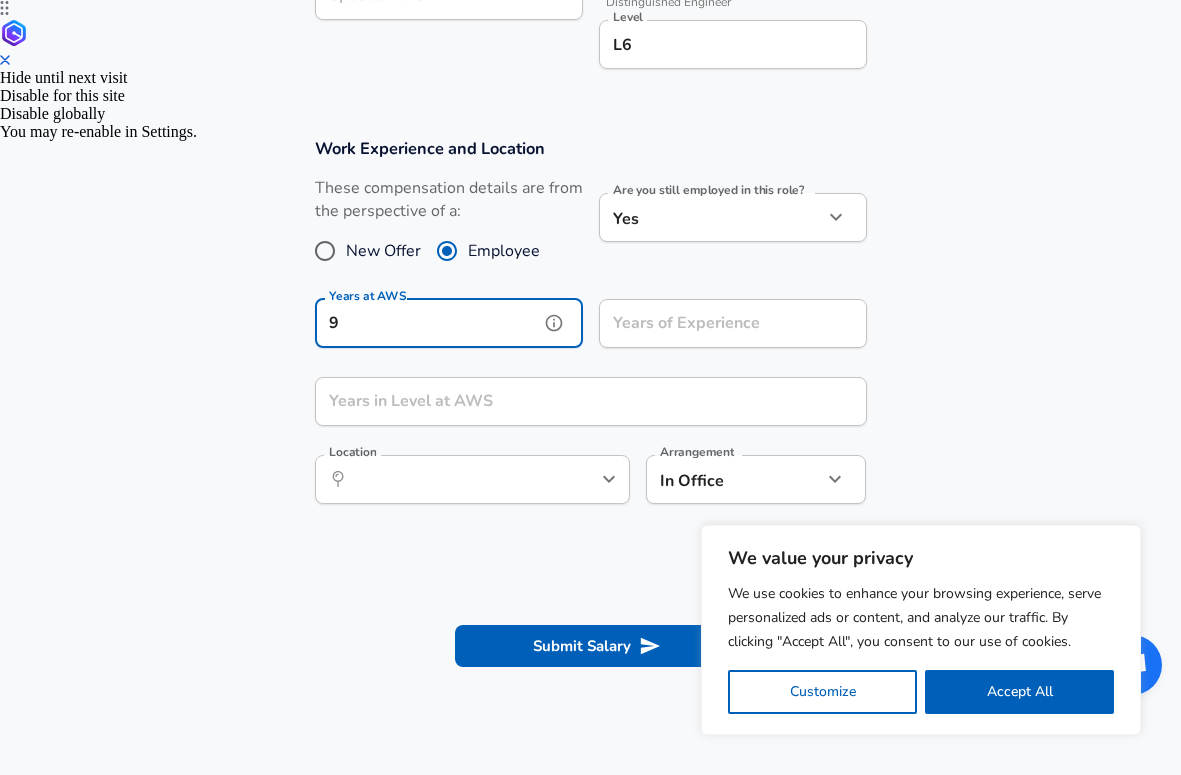 type on "9" 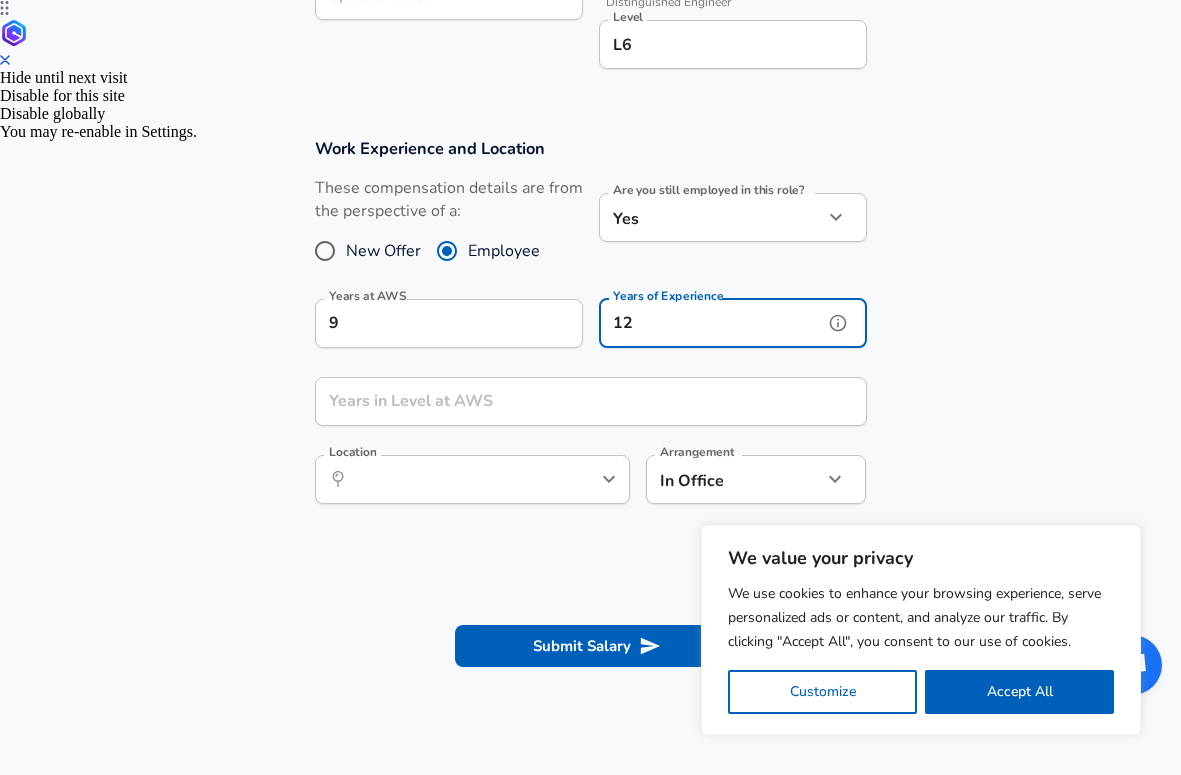 type on "12" 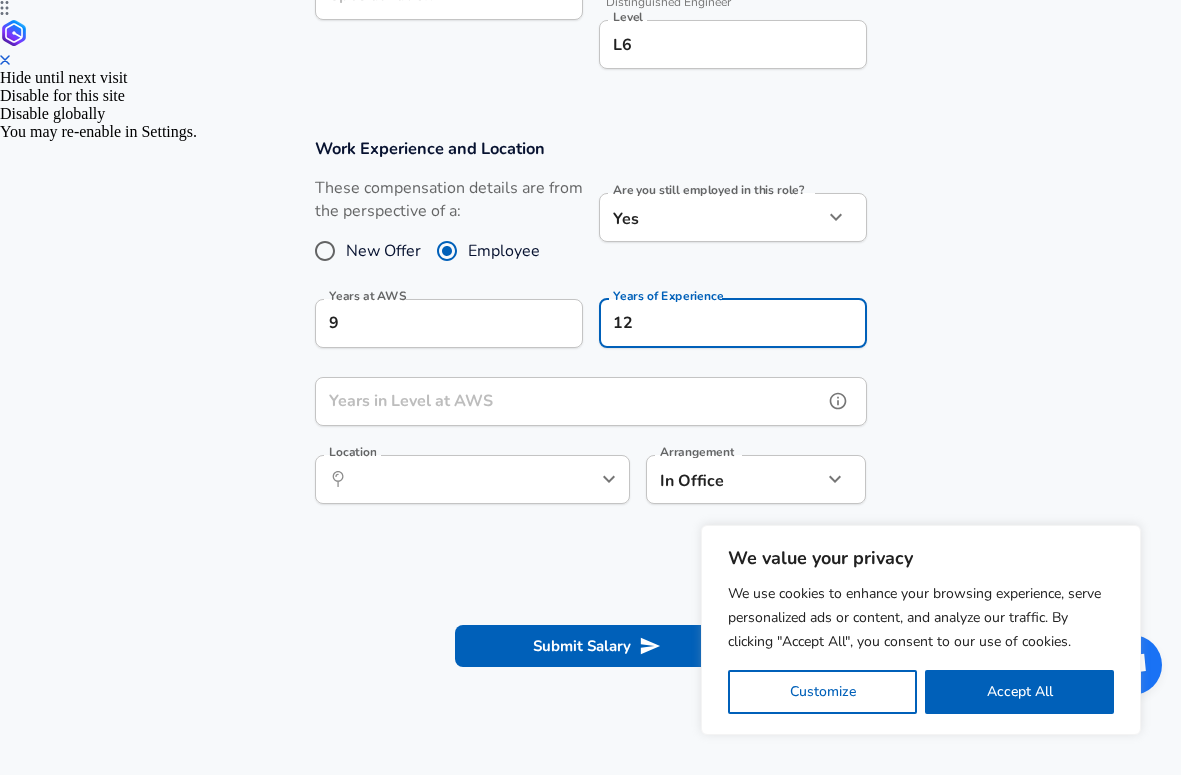 click on "Years in Level at AWS" at bounding box center (569, 401) 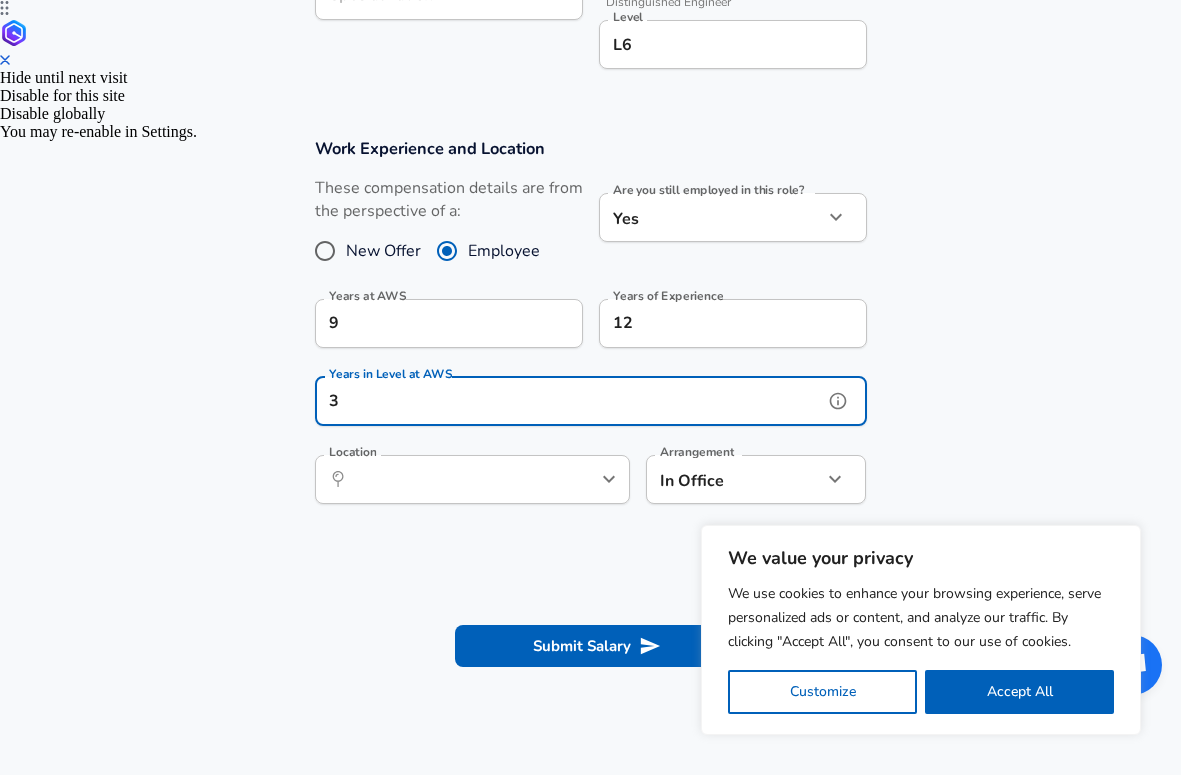 type on "3" 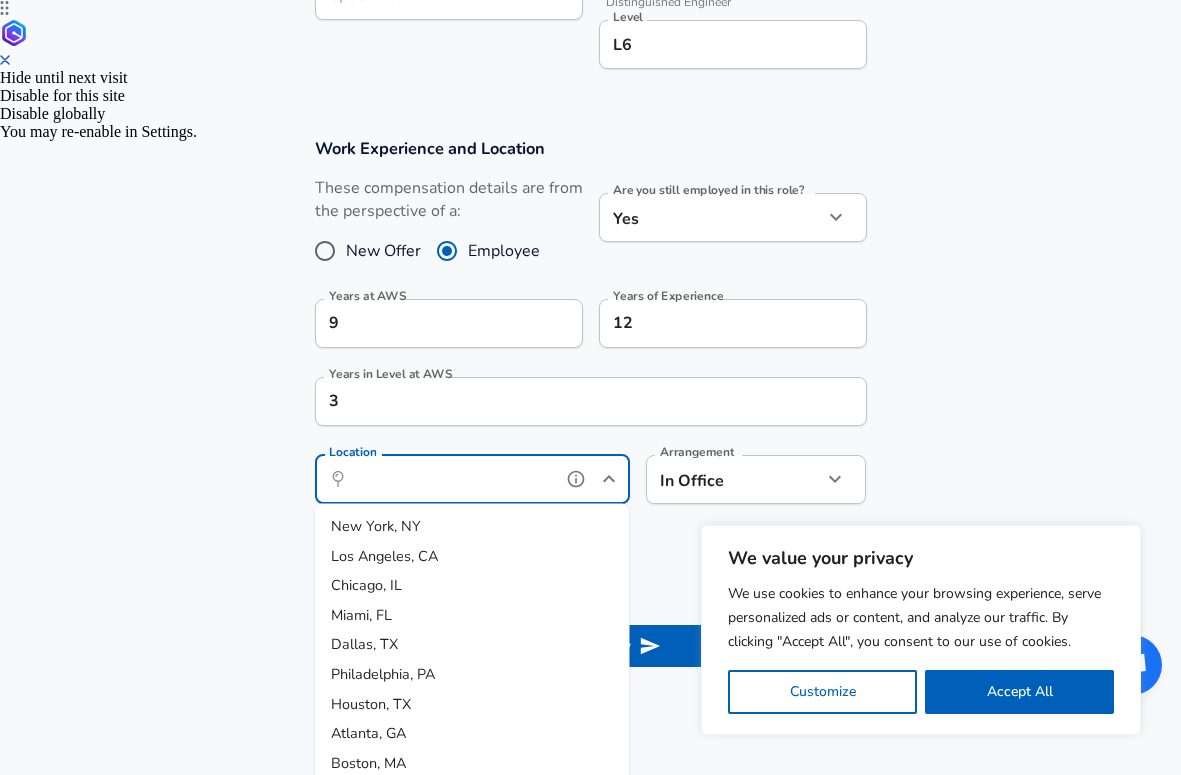 click on "Location" at bounding box center [450, 479] 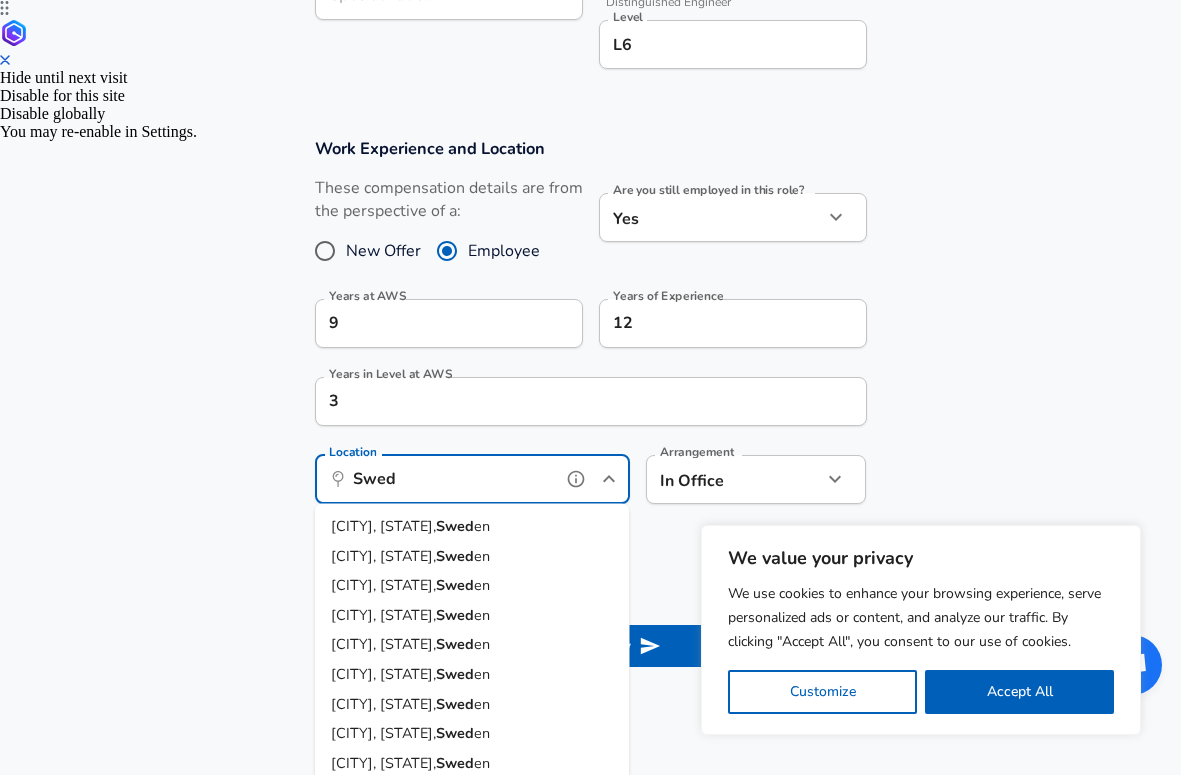 click on "Swed" at bounding box center (455, 526) 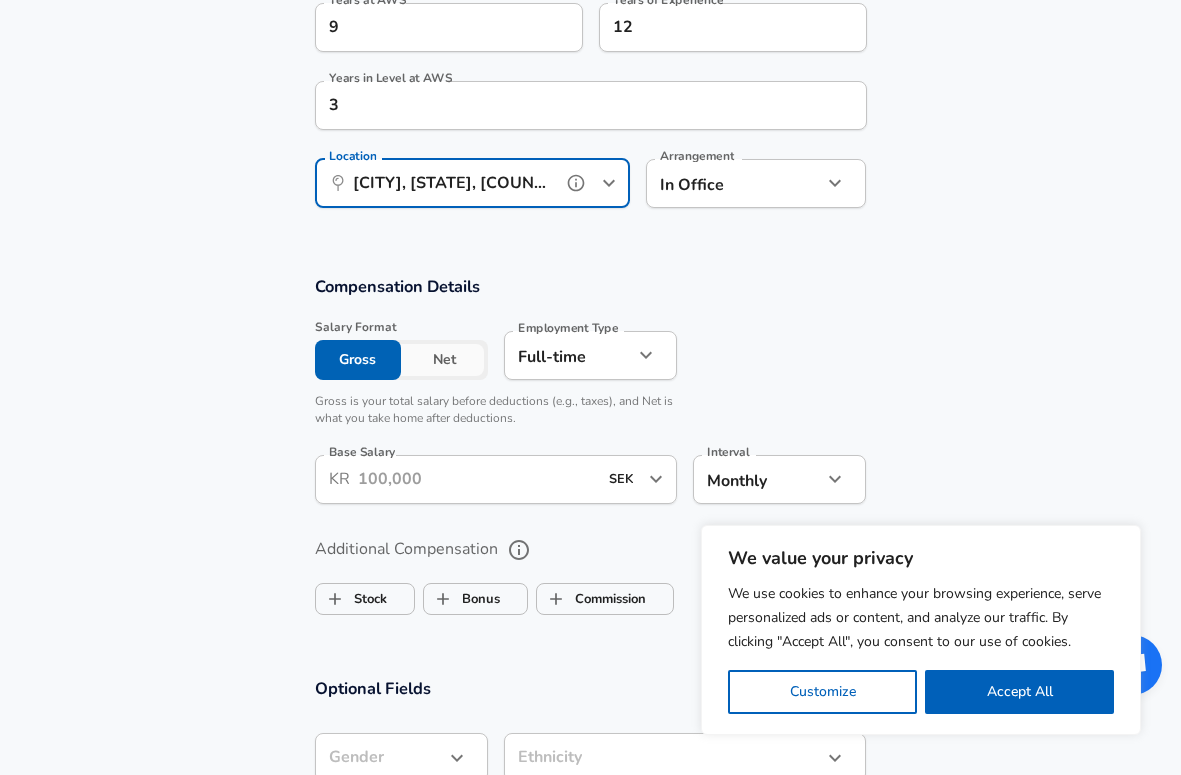 scroll, scrollTop: 1080, scrollLeft: 0, axis: vertical 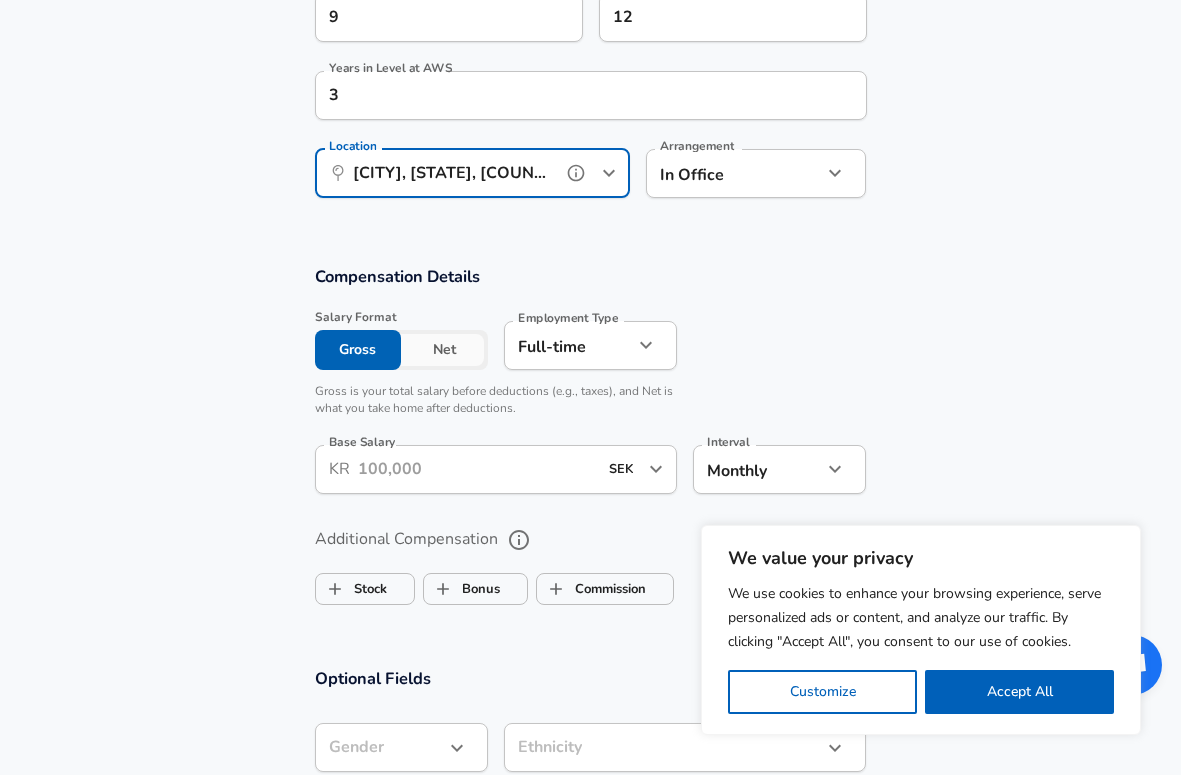 type on "[CITY], [STATE], [COUNTRY]" 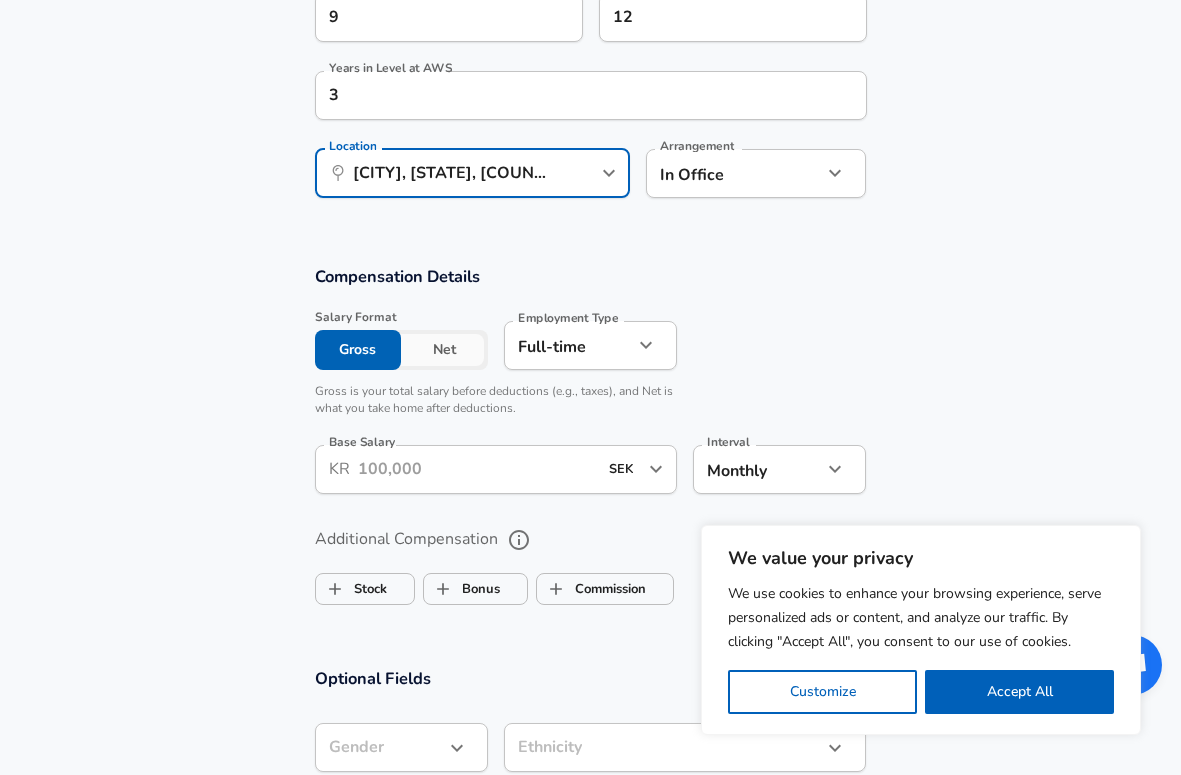 click on "We value your privacy We use cookies to enhance your browsing experience, serve personalized ads or content, and analyze our traffic. By clicking "Accept All", you consent to our use of cookies. Customize    Accept All   Customize Consent Preferences   We use cookies to help you navigate efficiently and perform certain functions. You will find detailed information about all cookies under each consent category below. The cookies that are categorized as "Necessary" are stored on your browser as they are essential for enabling the basic functionalities of the site. ...  Show more Necessary Always Active Necessary cookies are required to enable the basic features of this site, such as providing secure log-in or adjusting your consent preferences. These cookies do not store any personally identifiable data. Cookie _GRECAPTCHA Duration 5 months 27 days Description Google Recaptcha service sets this cookie to identify bots to protect the website against malicious spam attacks. Cookie __stripe_mid Duration 1 year MR" at bounding box center [590, -693] 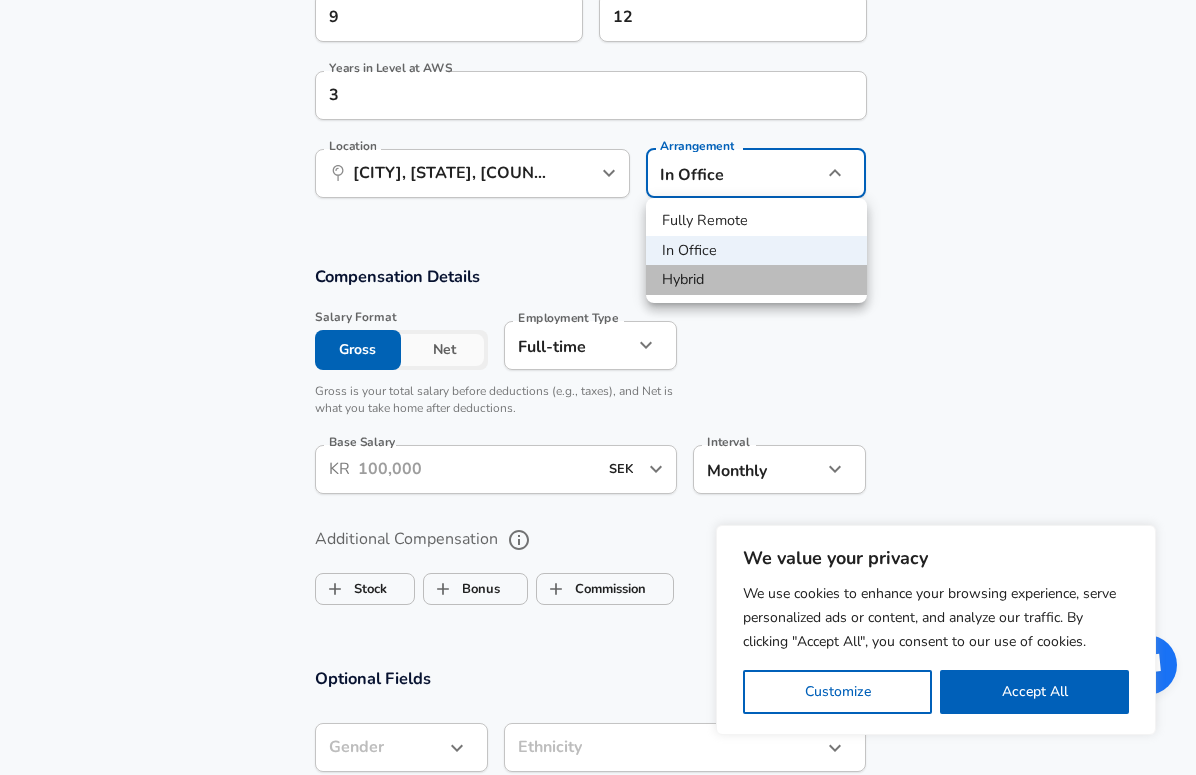 click on "Hybrid" at bounding box center (756, 280) 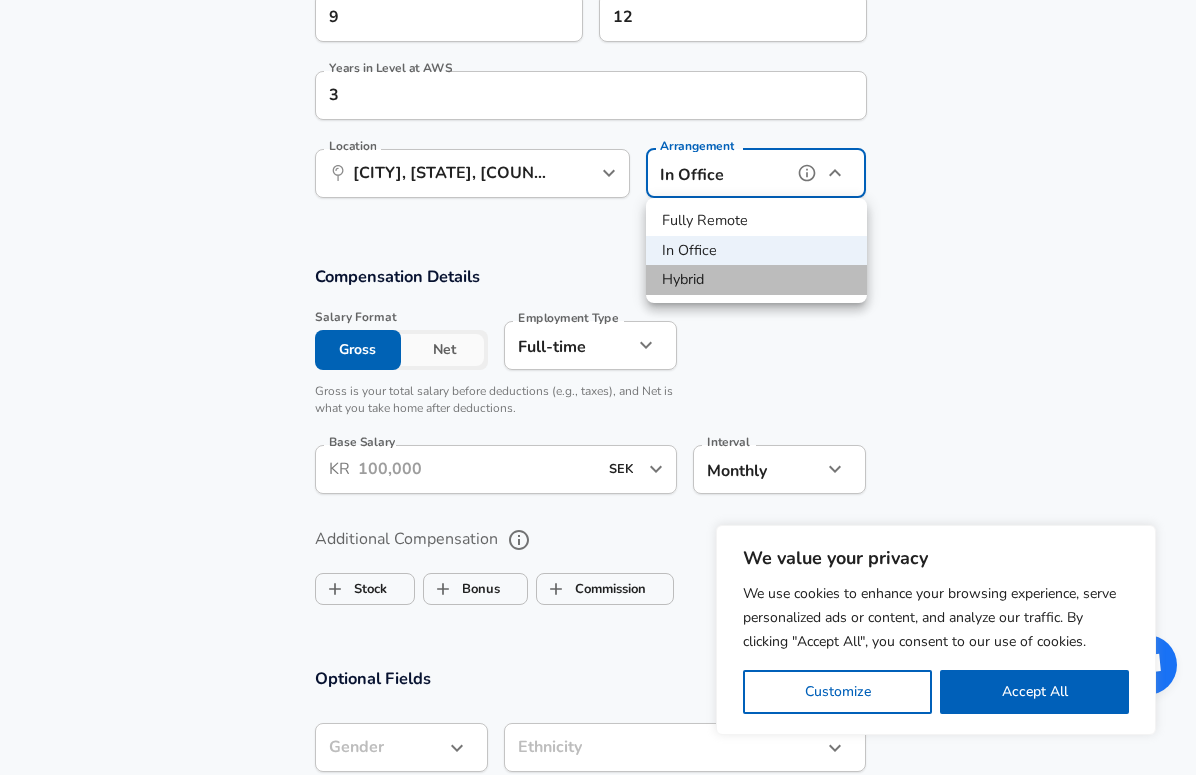 type on "hybrid" 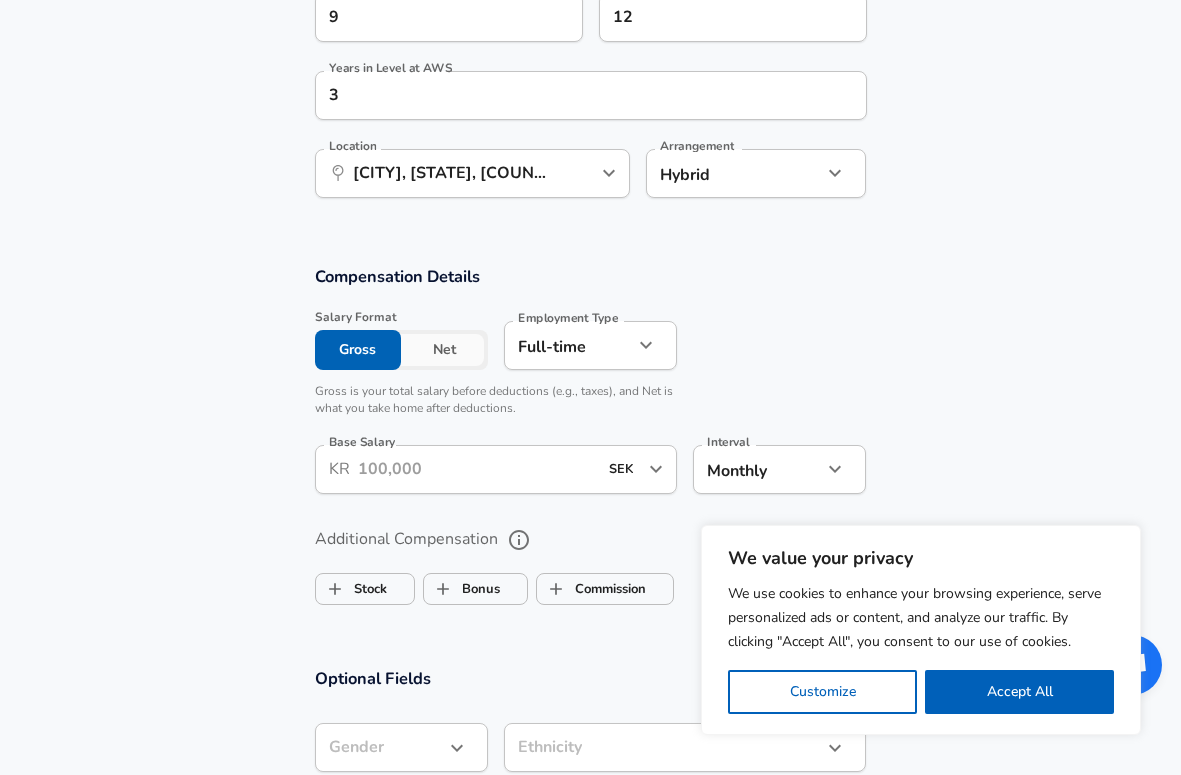 click on "Compensation Details Salary Format Gross   Net Employment Type Full-time full_time Employment Type Gross is your total salary before deductions (e.g., taxes), and Net is what you take home after deductions. Base Salary ​ KR SEK ​ Base Salary Interval Monthly monthly Interval Additional Compensation   Stock Bonus Commission" at bounding box center [590, 444] 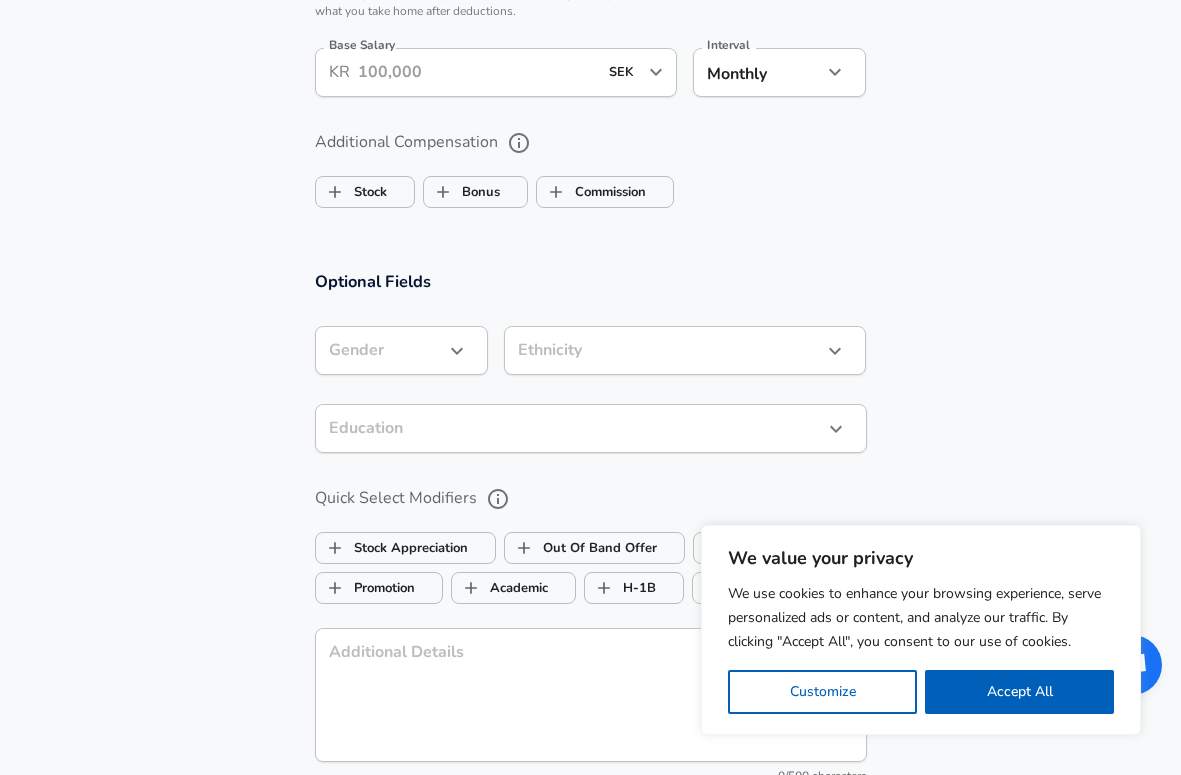 scroll, scrollTop: 1063, scrollLeft: 0, axis: vertical 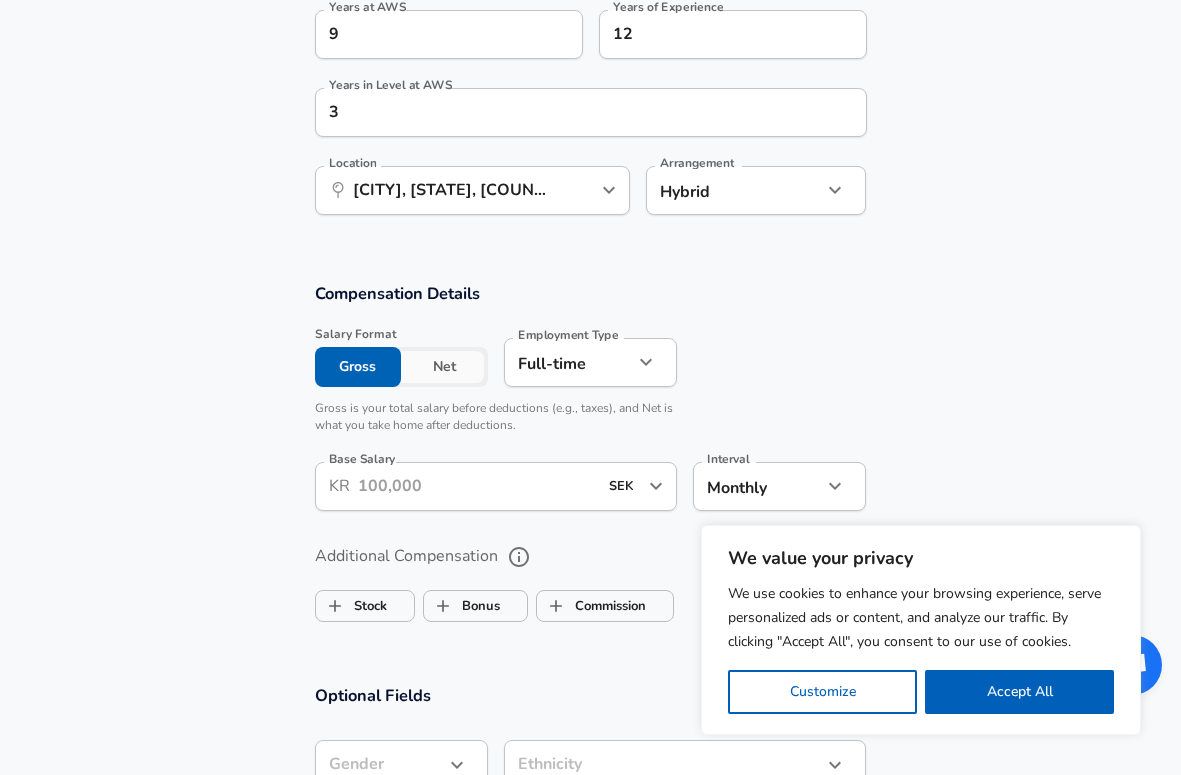 click on "Base Salary" at bounding box center [478, 486] 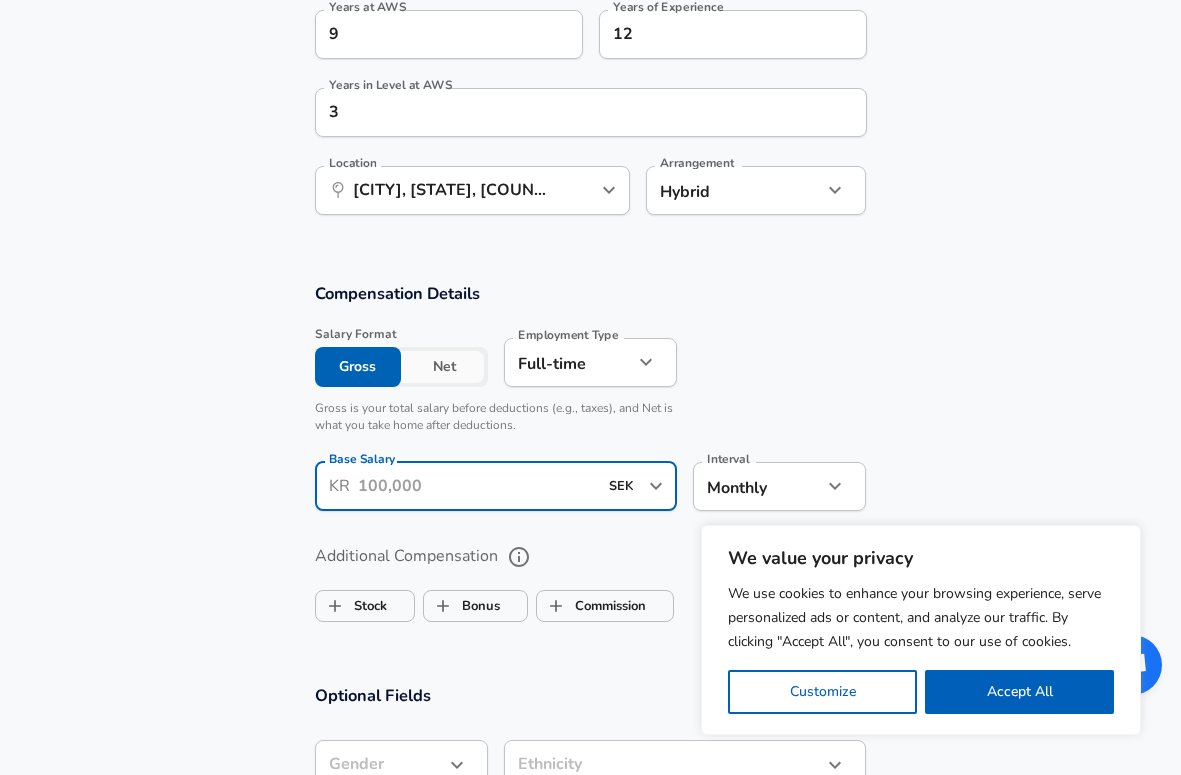 scroll, scrollTop: 1067, scrollLeft: 0, axis: vertical 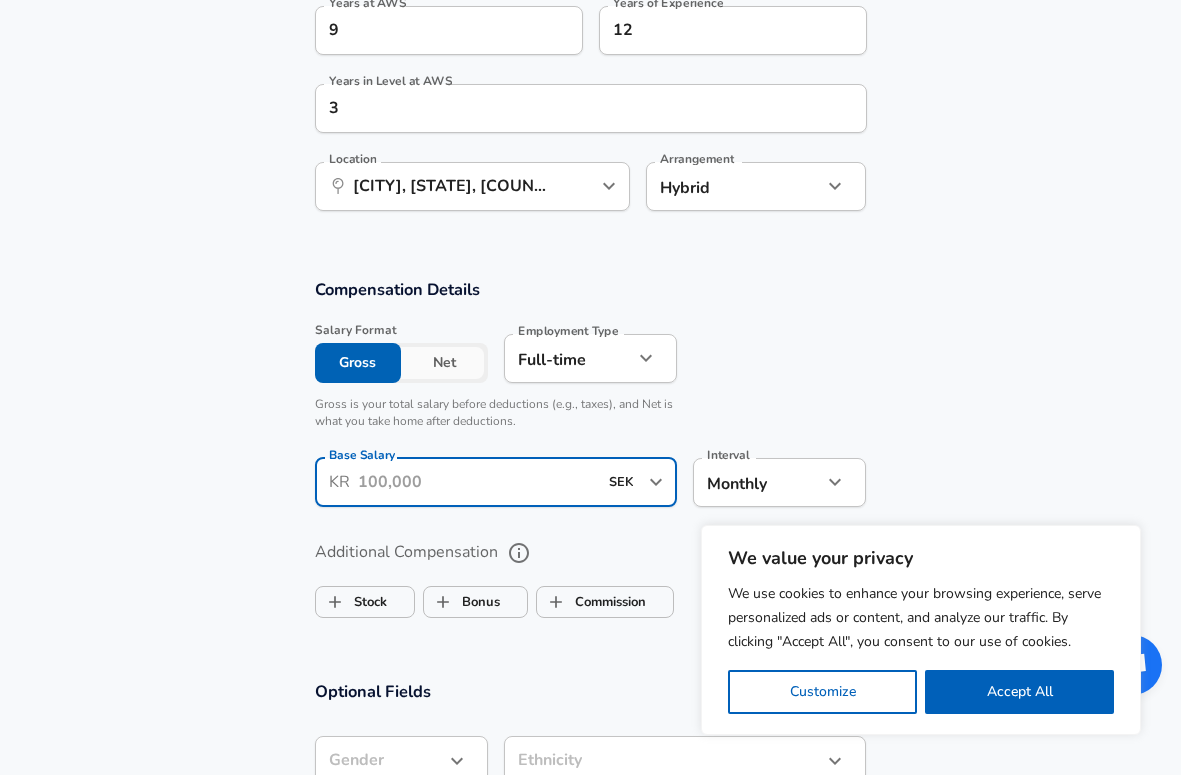 click on "We value your privacy We use cookies to enhance your browsing experience, serve personalized ads or content, and analyze our traffic. By clicking "Accept All", you consent to our use of cookies. Customize    Accept All   Customize Consent Preferences   We use cookies to help you navigate efficiently and perform certain functions. You will find detailed information about all cookies under each consent category below. The cookies that are categorized as "Necessary" are stored on your browser as they are essential for enabling the basic functionalities of the site. ...  Show more Necessary Always Active Necessary cookies are required to enable the basic features of this site, such as providing secure log-in or adjusting your consent preferences. These cookies do not store any personally identifiable data. Cookie _GRECAPTCHA Duration 5 months 27 days Description Google Recaptcha service sets this cookie to identify bots to protect the website against malicious spam attacks. Cookie __stripe_mid Duration 1 year MR" at bounding box center [590, -680] 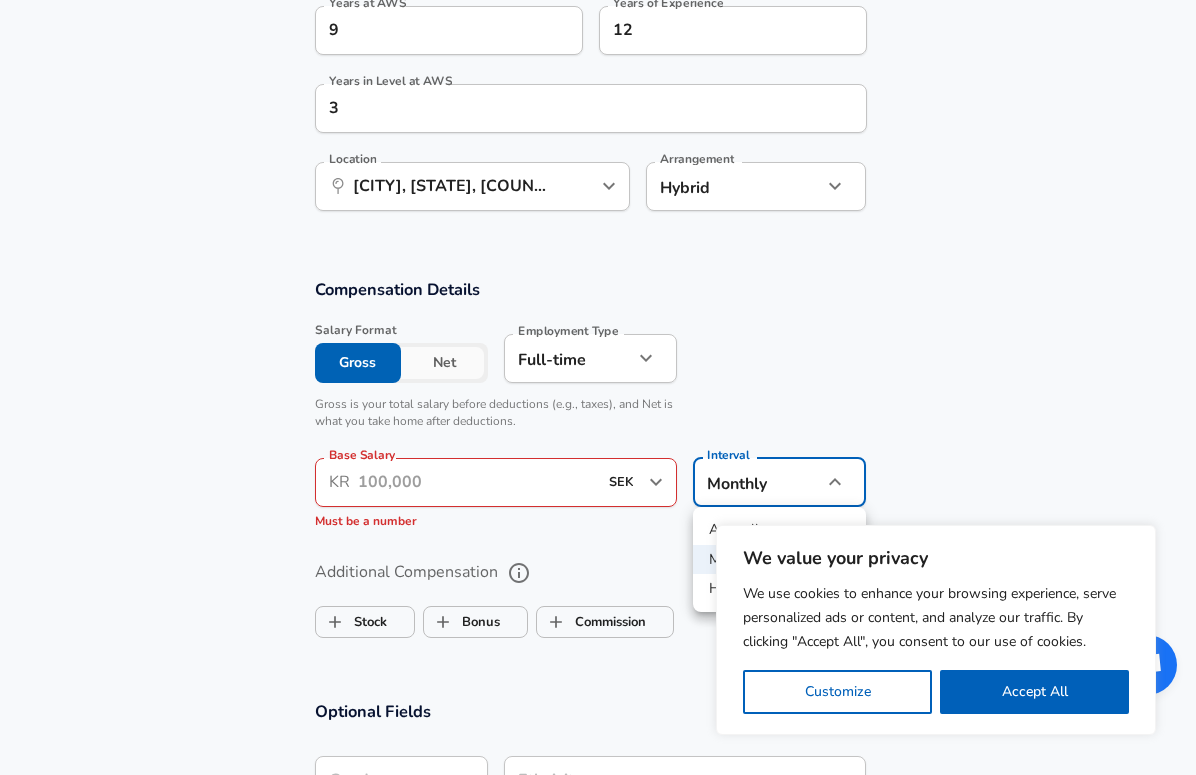 click at bounding box center (598, 387) 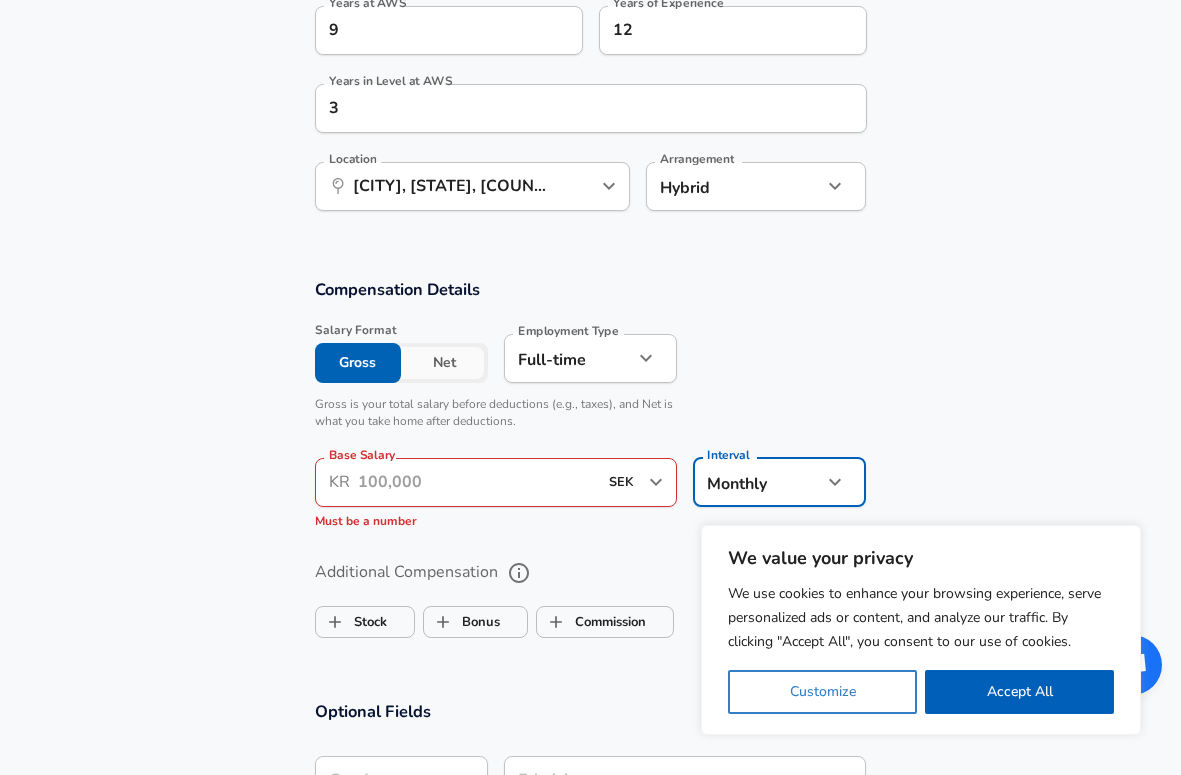 click on "Customize" at bounding box center [822, 692] 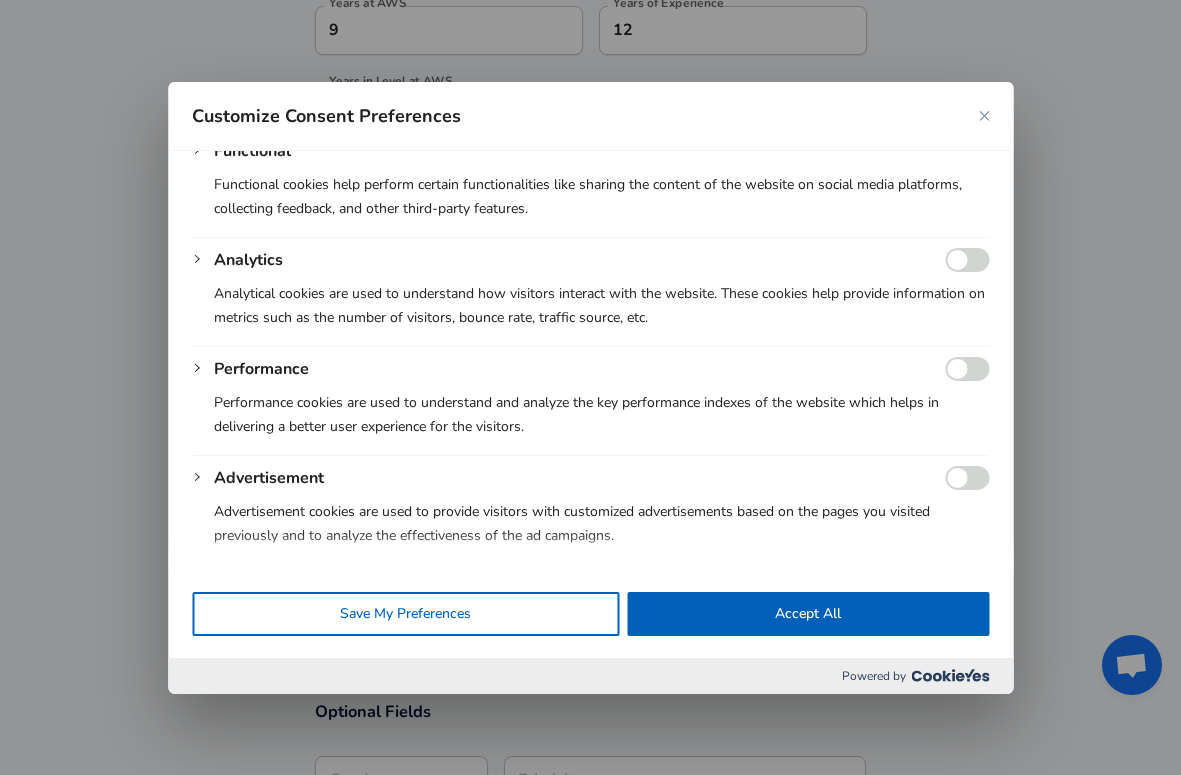 scroll, scrollTop: 359, scrollLeft: 0, axis: vertical 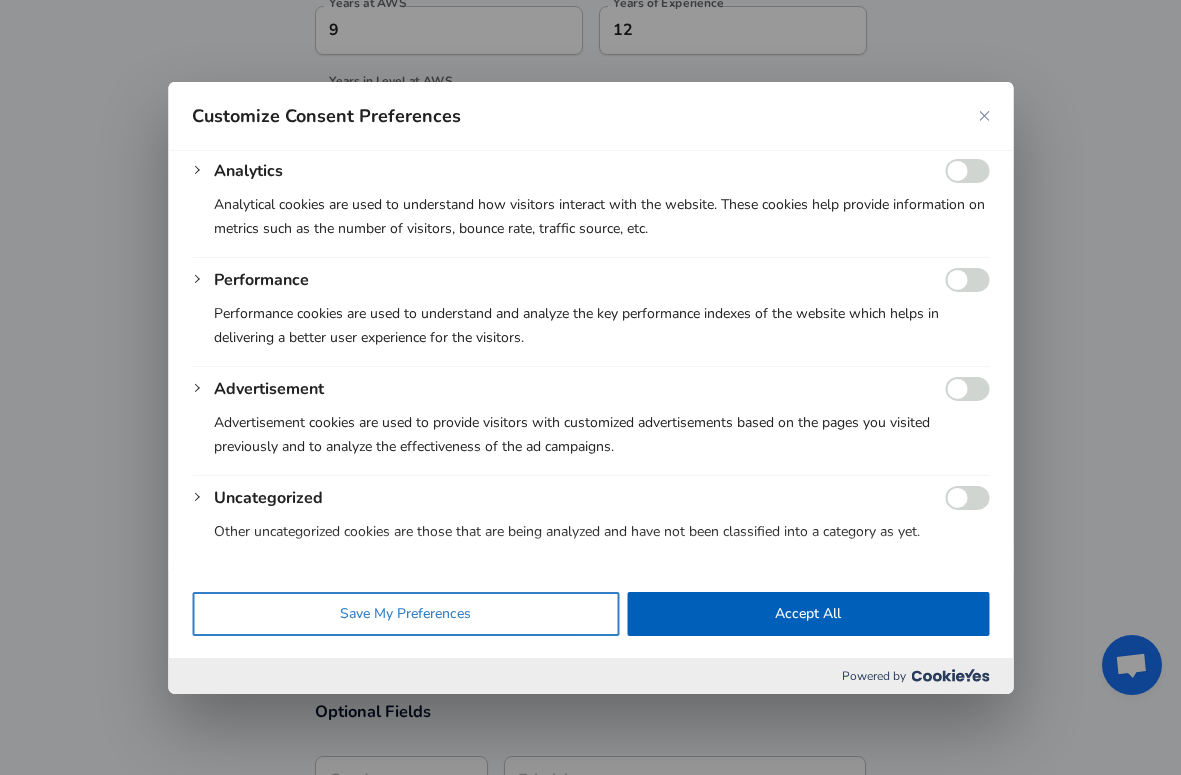 click on "Save My Preferences" at bounding box center (405, 614) 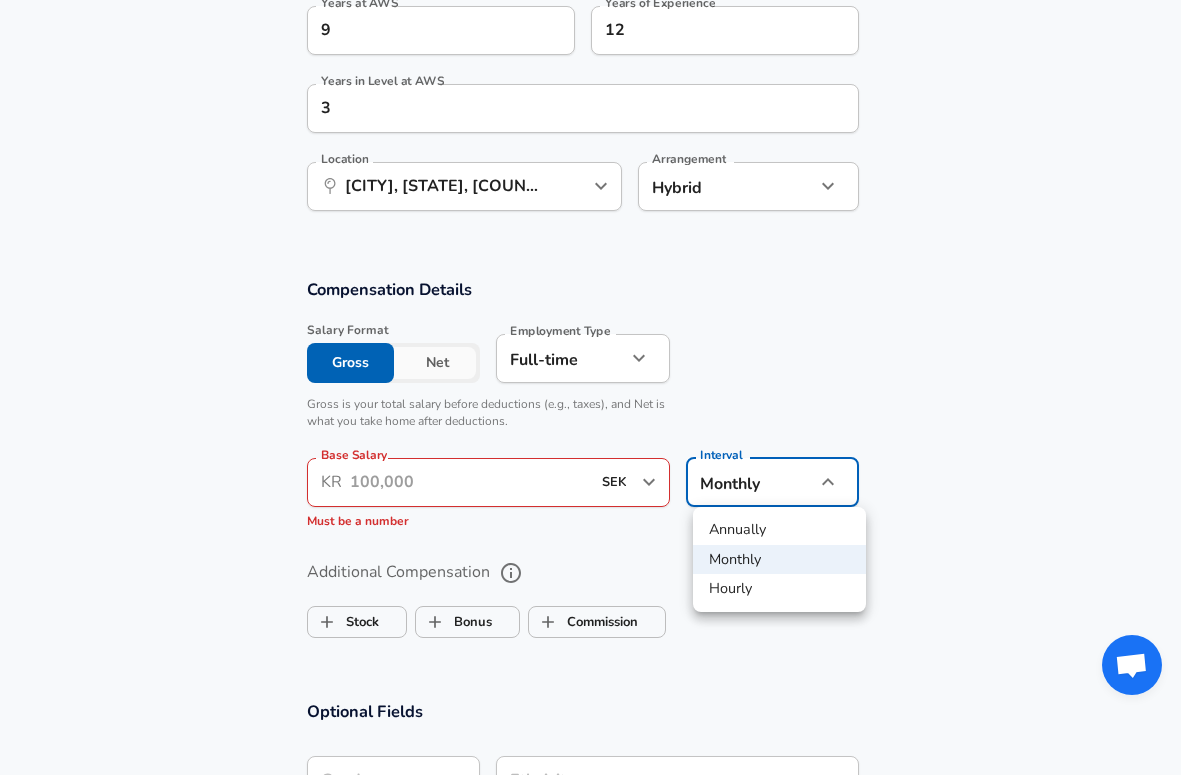 click on "We value your privacy We use cookies to enhance your browsing experience, serve personalized ads or content, and analyze our traffic. By clicking "Accept All", you consent to our use of cookies. Customize    Accept All   Customize Consent Preferences   We use cookies to help you navigate efficiently and perform certain functions. You will find detailed information about all cookies under each consent category below. The cookies that are categorized as "Necessary" are stored on your browser as they are essential for enabling the basic functionalities of the site. ...  Show more Necessary Always Active Necessary cookies are required to enable the basic features of this site, such as providing secure log-in or adjusting your consent preferences. These cookies do not store any personally identifiable data. Cookie _GRECAPTCHA Duration 5 months 27 days Description Google Recaptcha service sets this cookie to identify bots to protect the website against malicious spam attacks. Cookie __stripe_mid Duration 1 year MR" at bounding box center (590, -680) 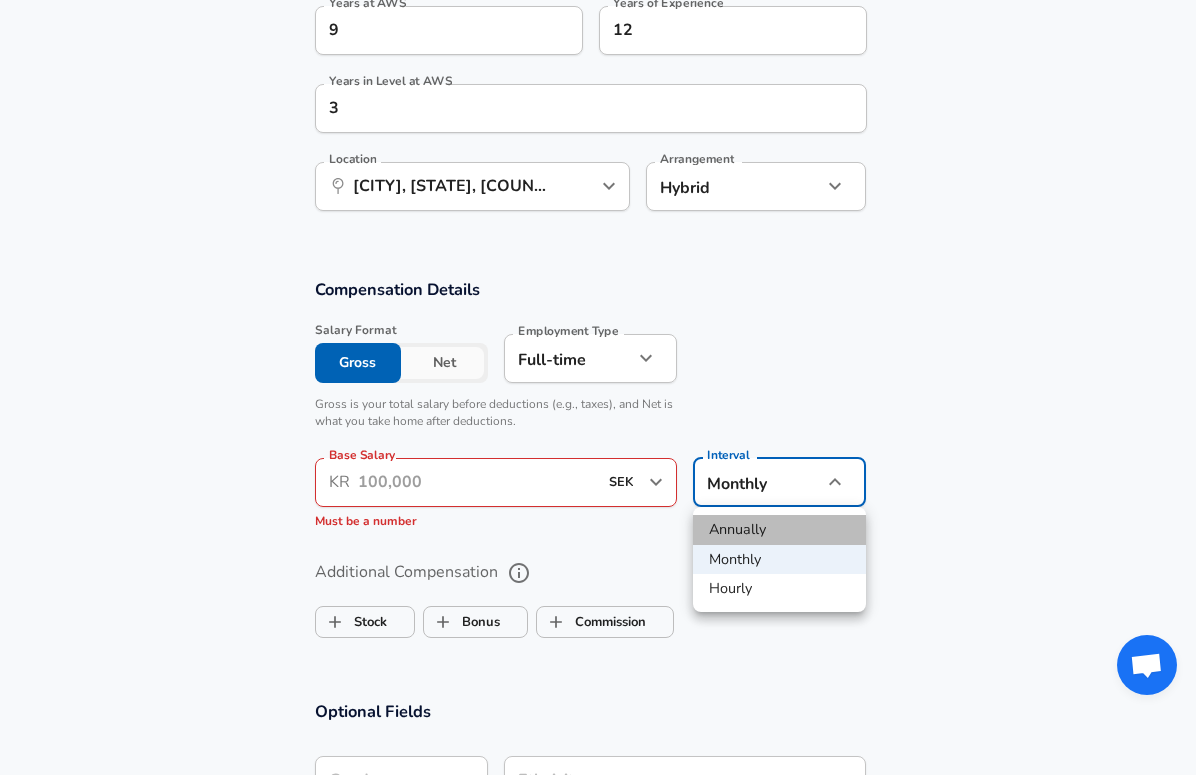 click on "Annually" at bounding box center (779, 530) 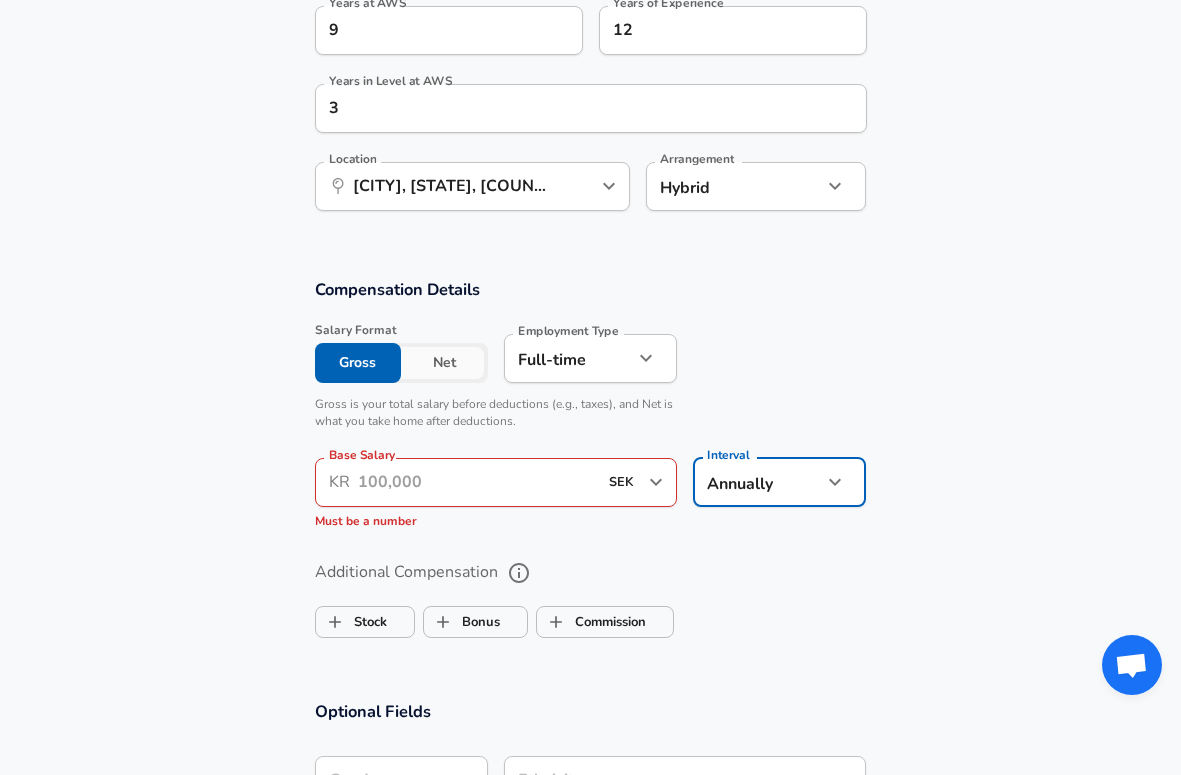 click on "Base Salary" at bounding box center [478, 482] 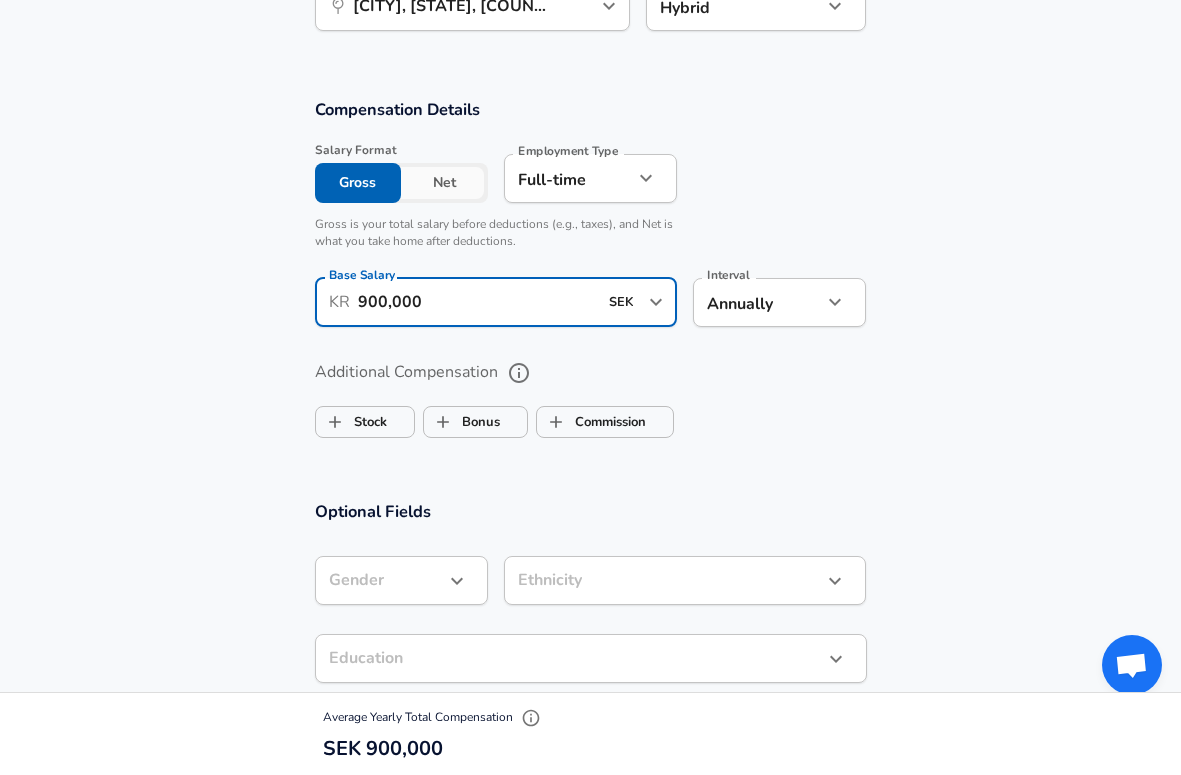 scroll, scrollTop: 1251, scrollLeft: 0, axis: vertical 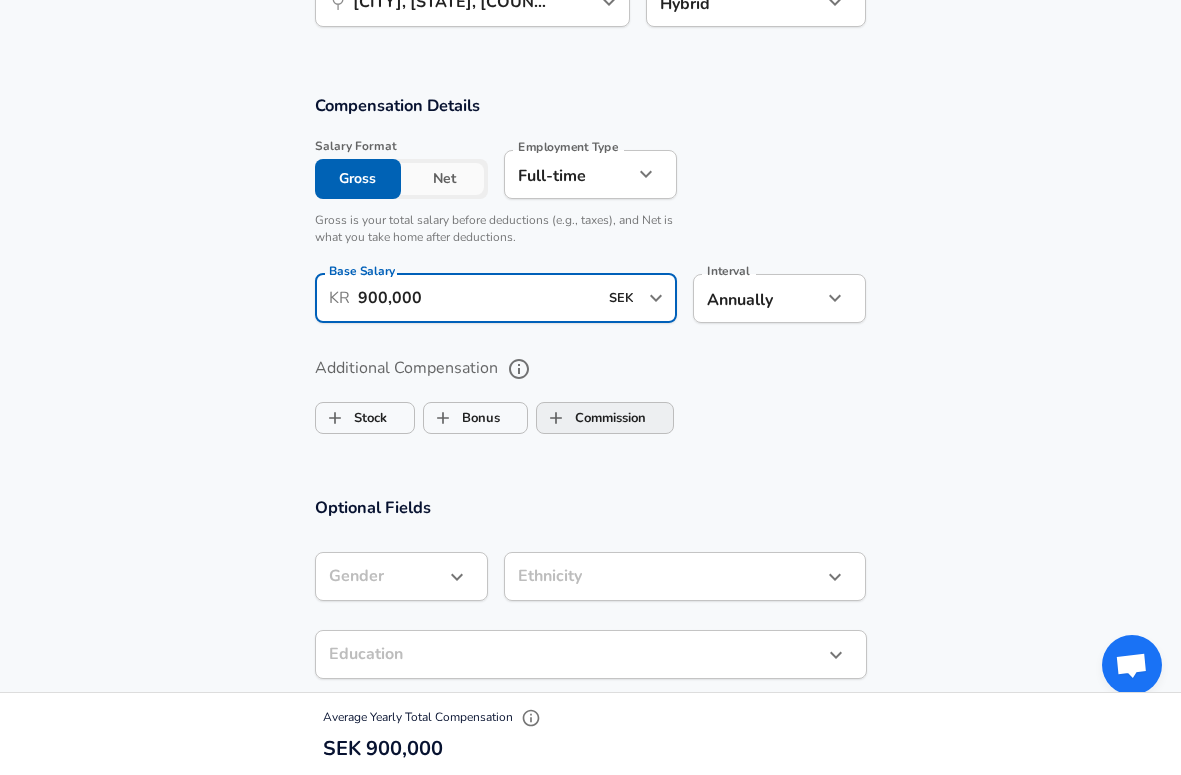 type on "900,000" 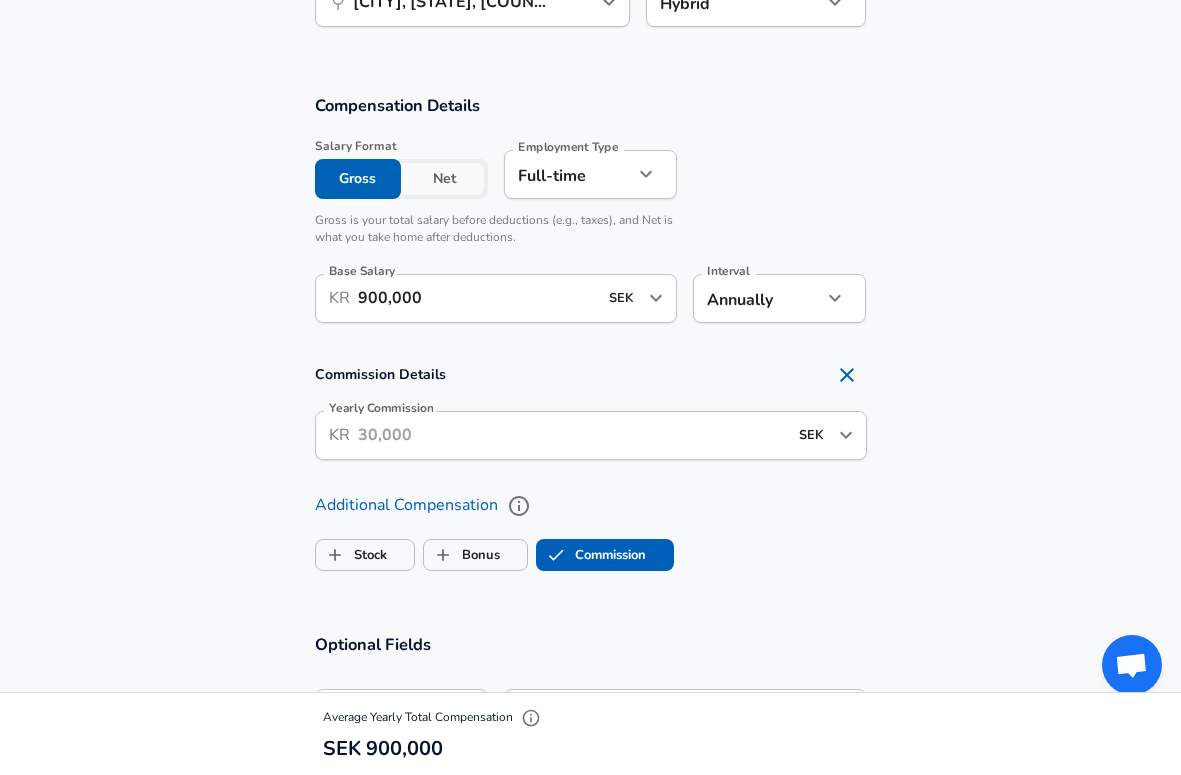 checkbox on "true" 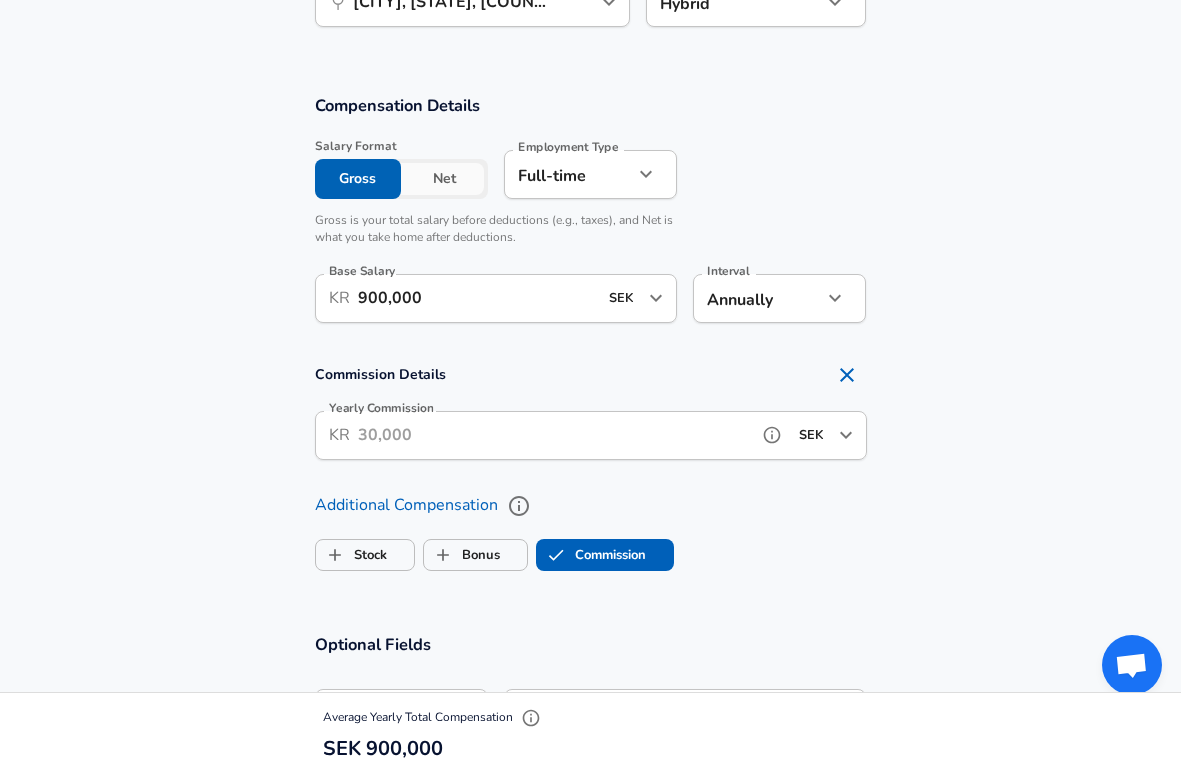 click on "Yearly Commission" at bounding box center (553, 435) 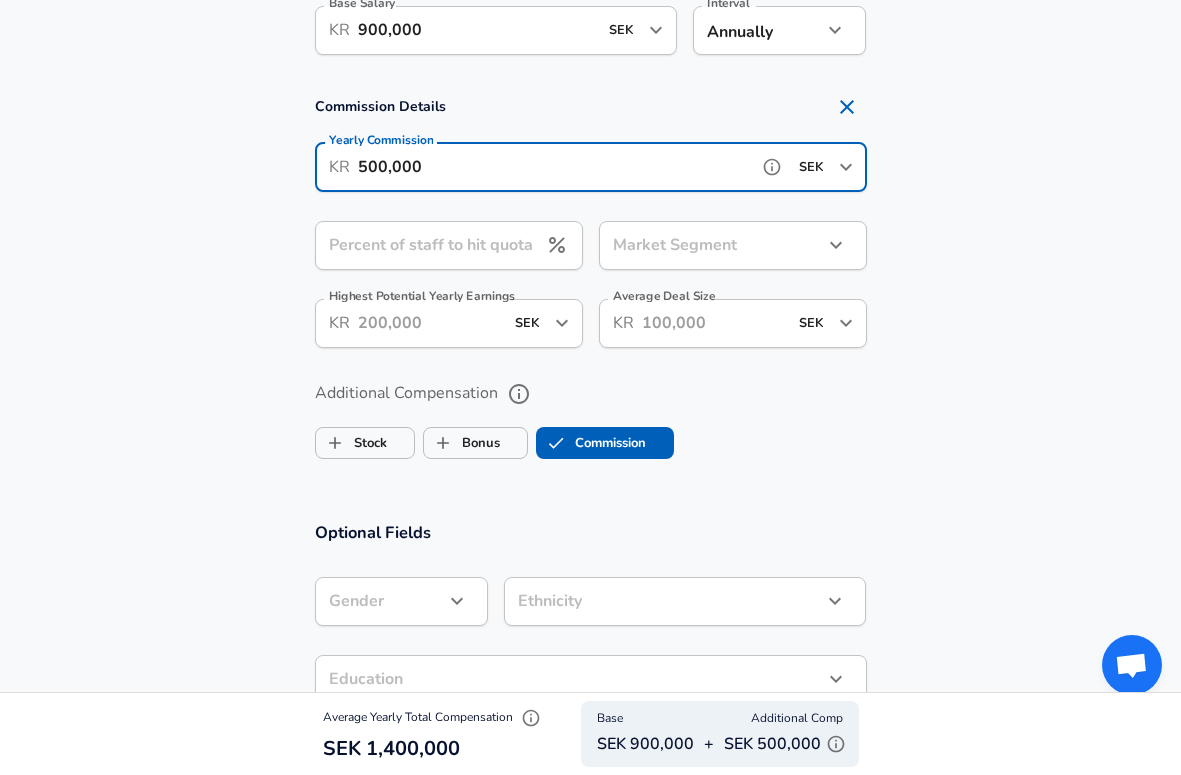 scroll, scrollTop: 1524, scrollLeft: 0, axis: vertical 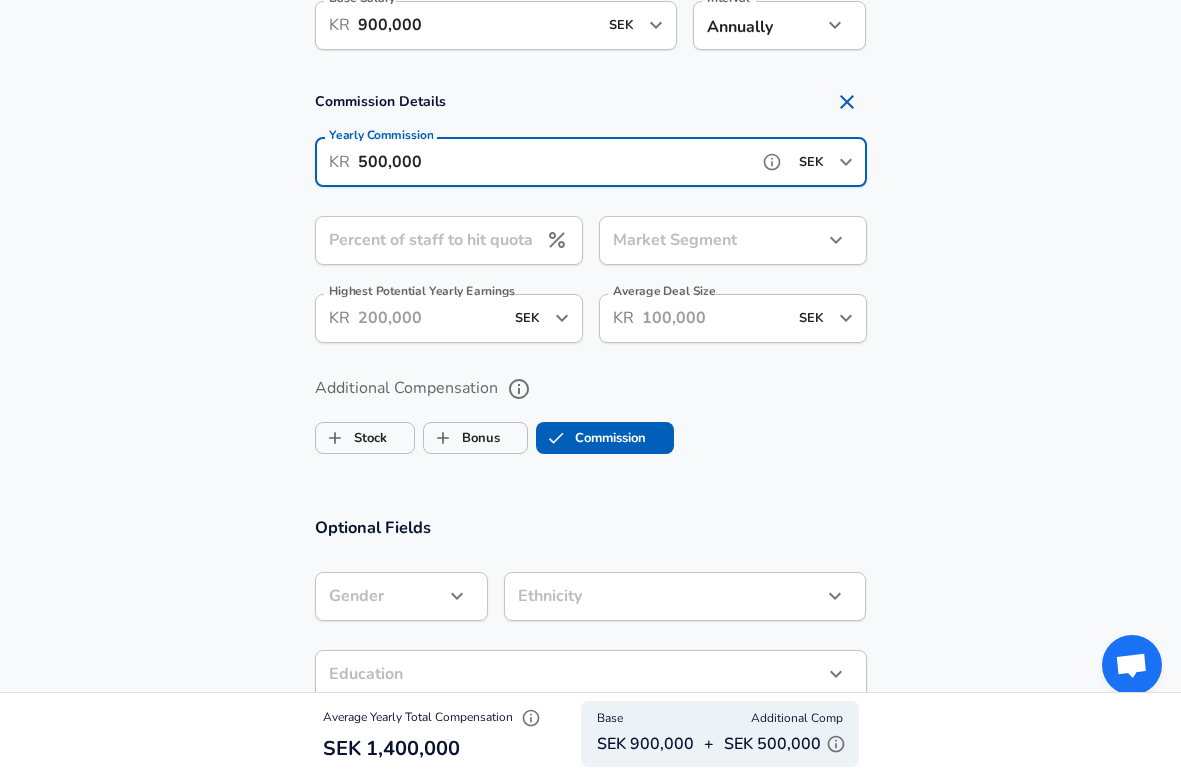 type on "500,000" 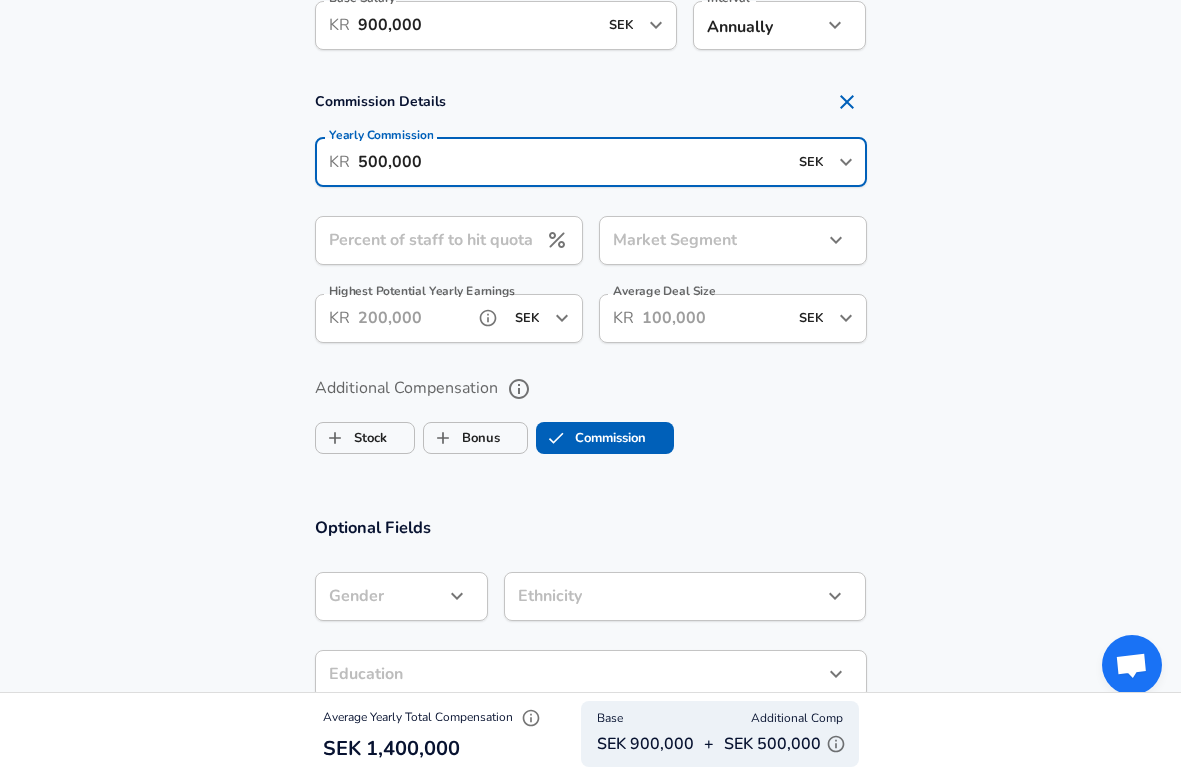 click on "Highest Potential Yearly Earnings" at bounding box center [411, 318] 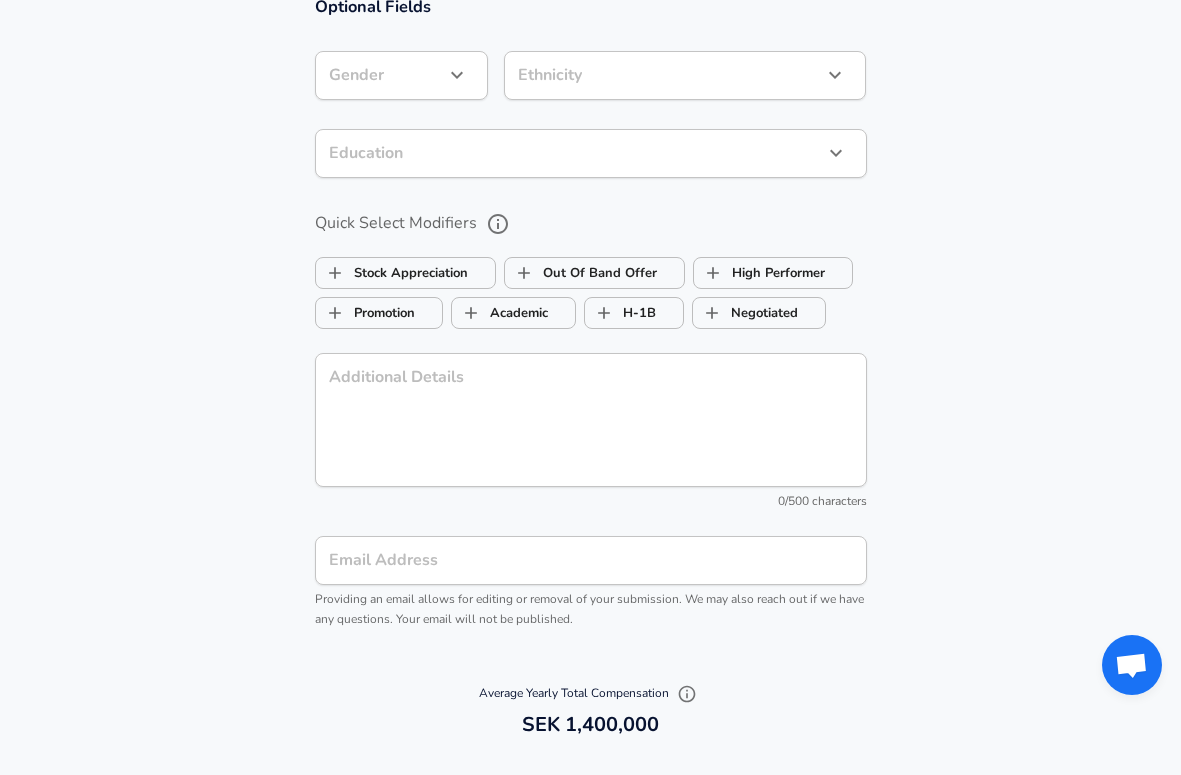 scroll, scrollTop: 1359, scrollLeft: 0, axis: vertical 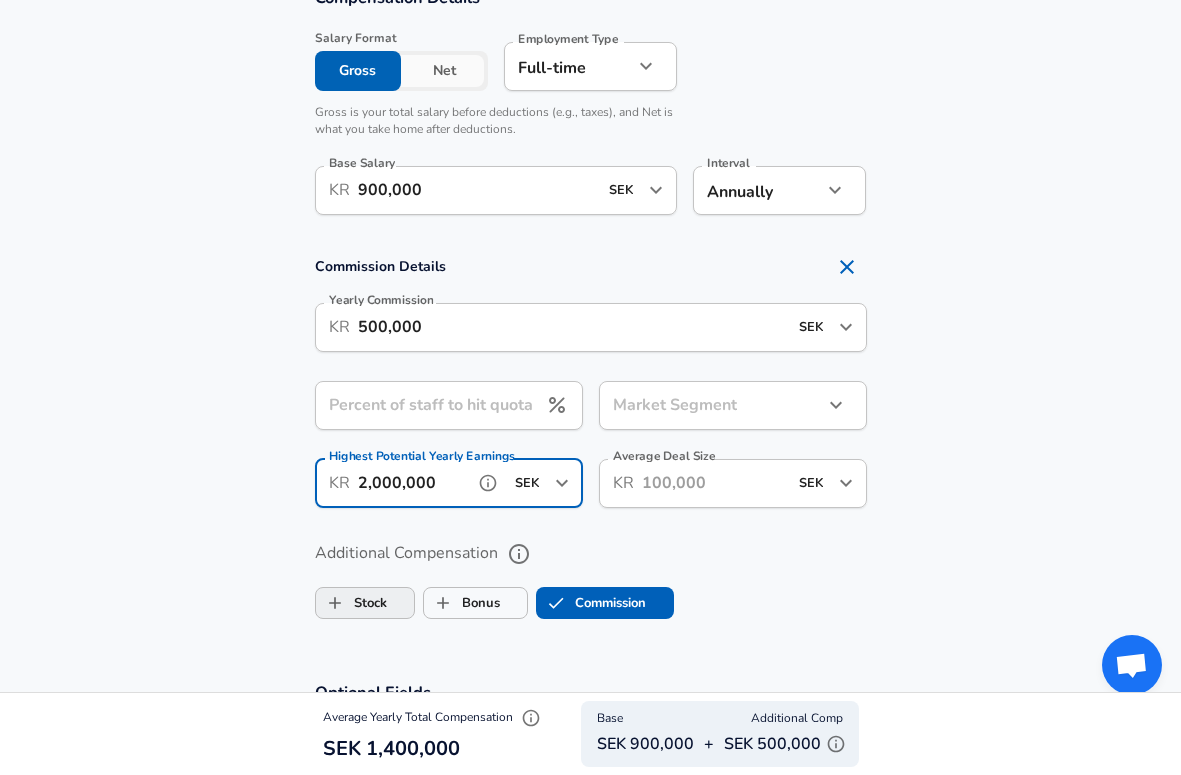 type on "2,000,000" 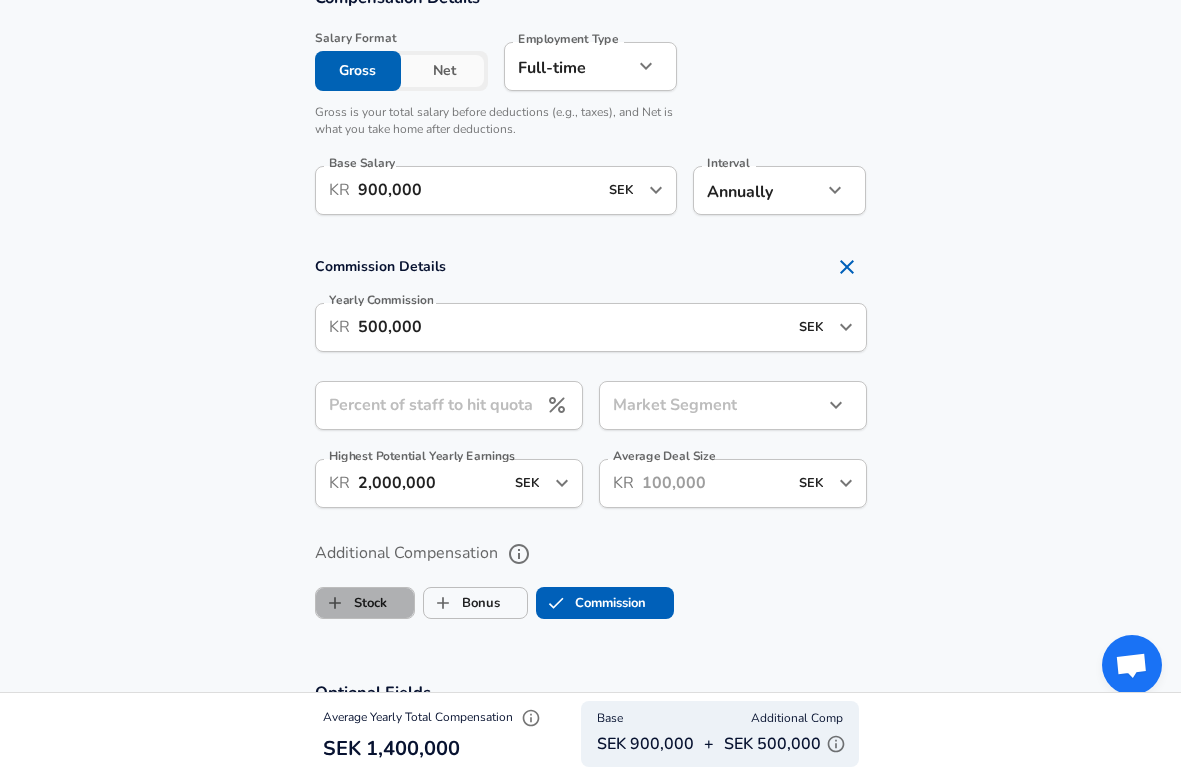 click on "Stock" at bounding box center [351, 603] 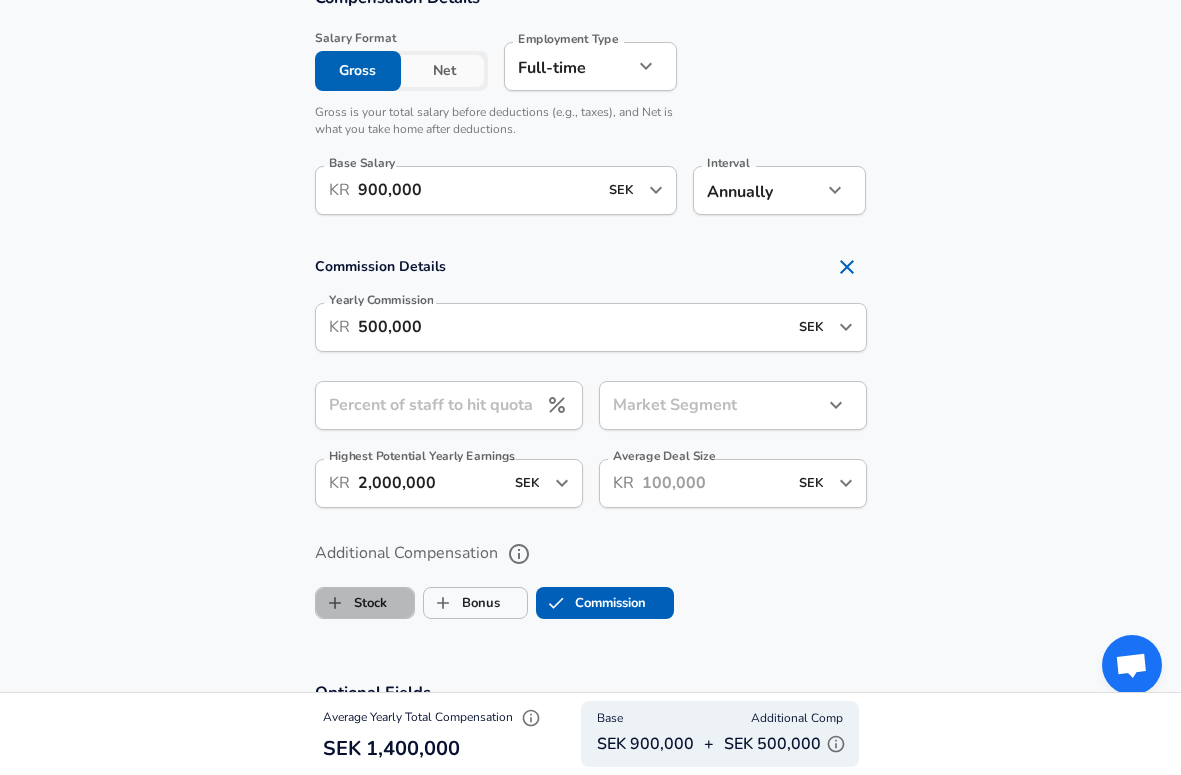 checkbox on "true" 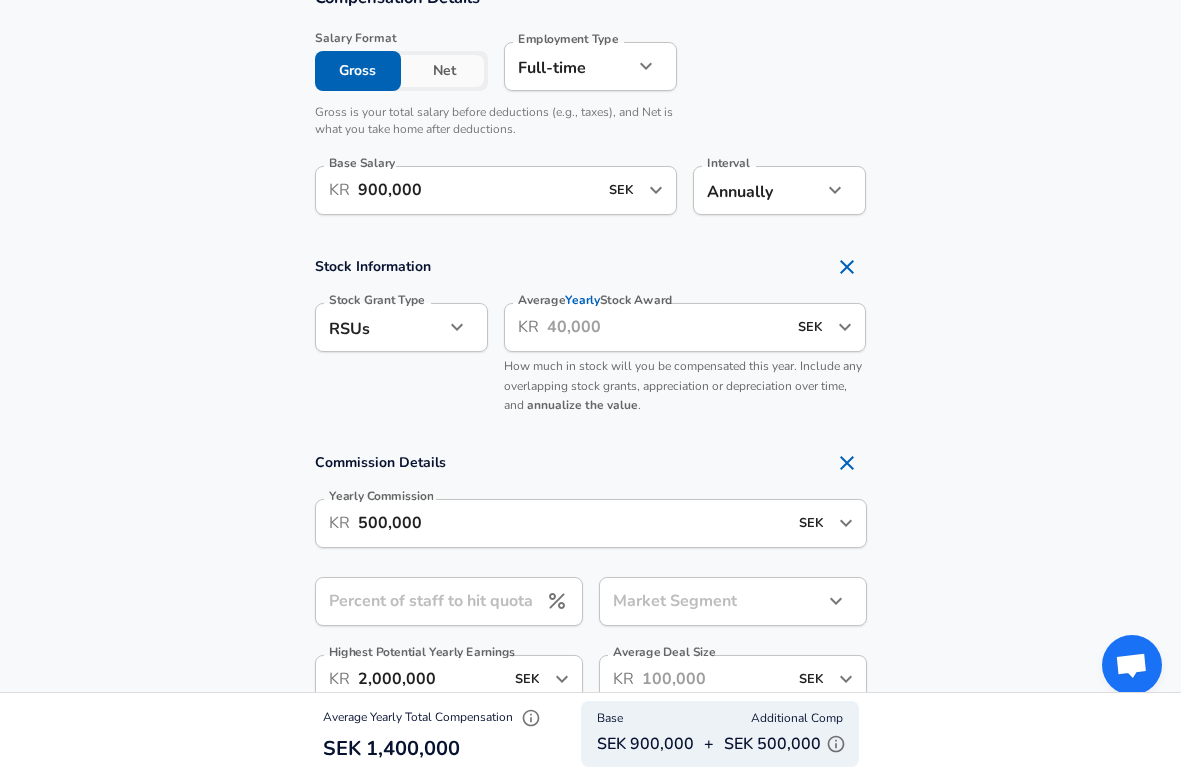 scroll, scrollTop: 0, scrollLeft: 0, axis: both 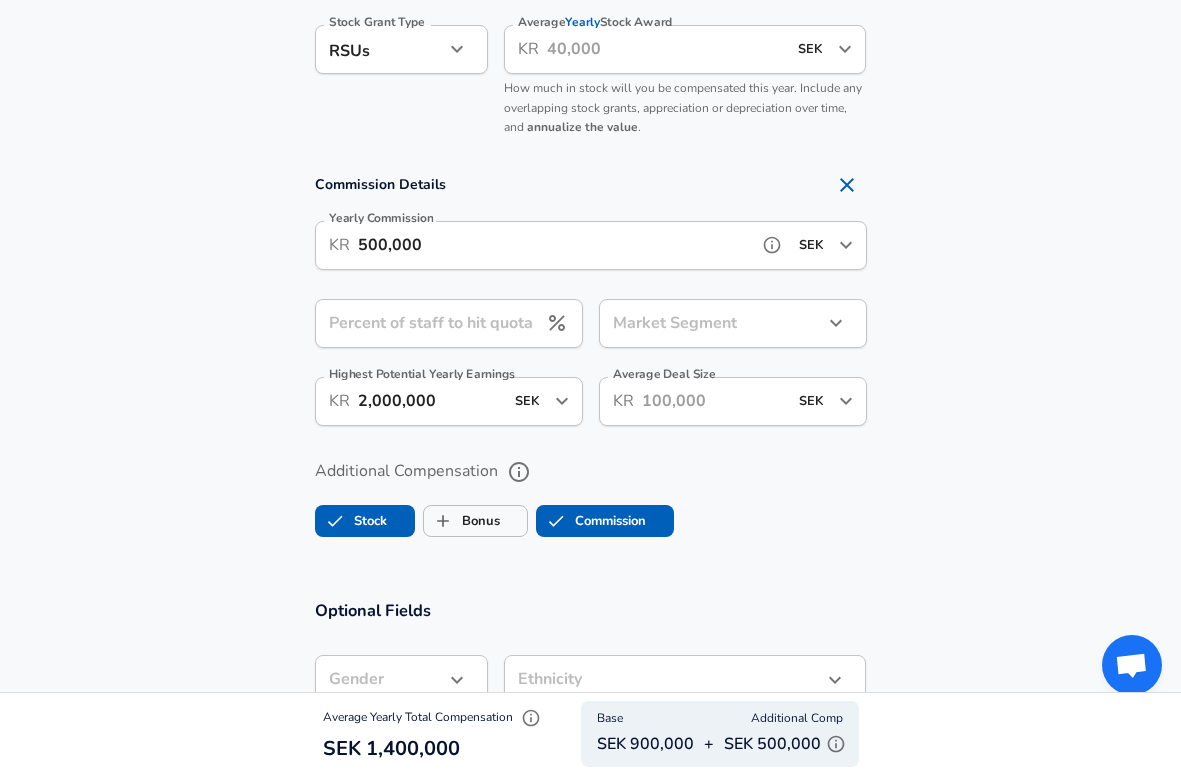 click on "500,000" at bounding box center [553, 245] 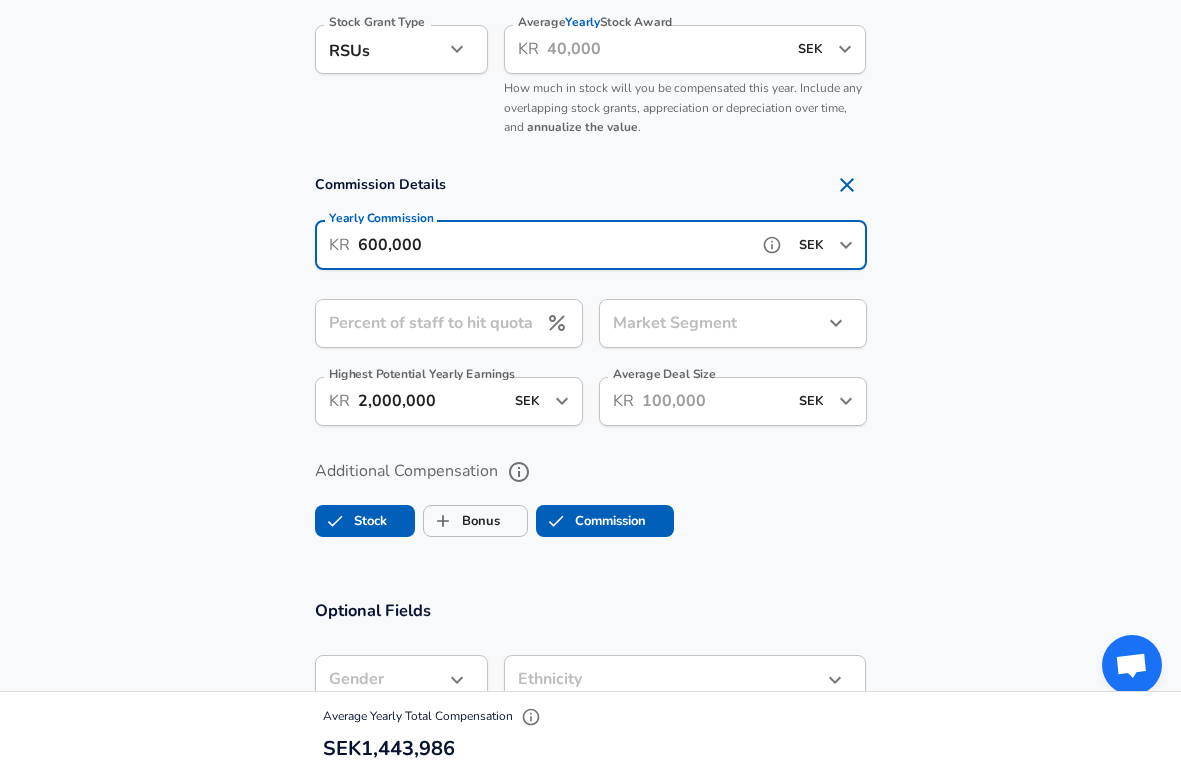 type on "600,000" 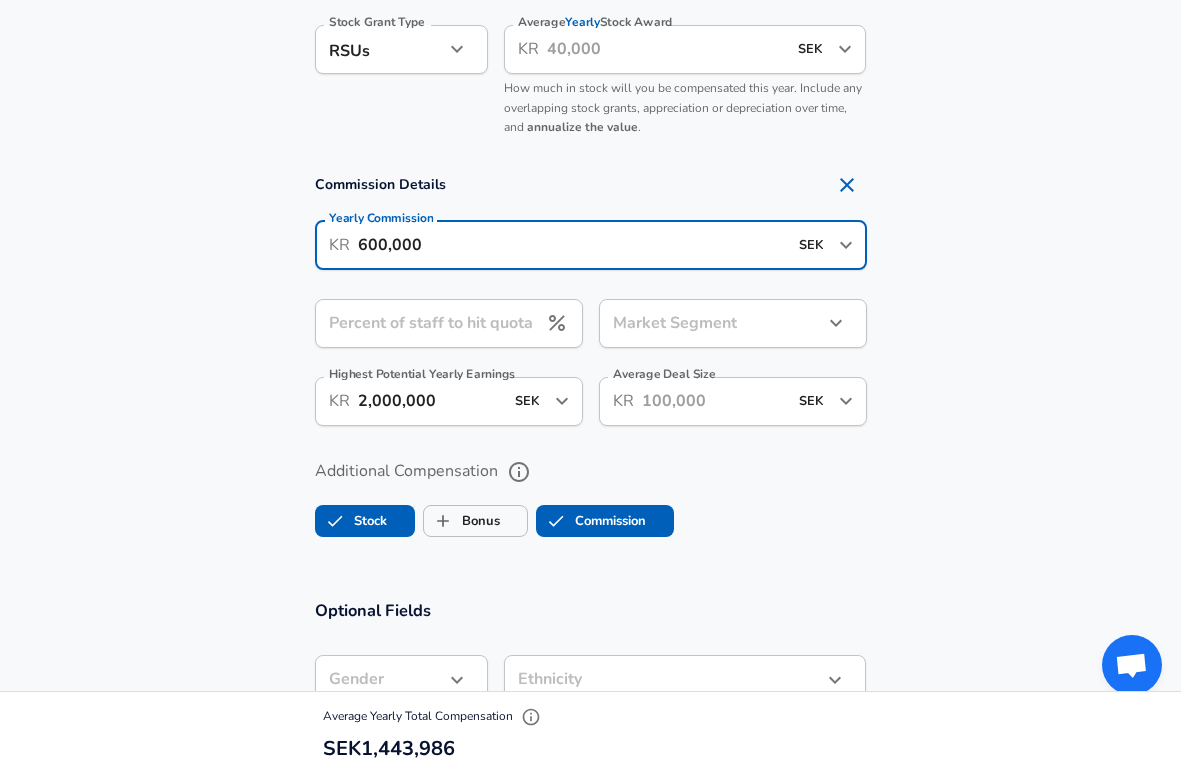 click on "Additional Compensation   Stock Bonus Commission" at bounding box center (591, 500) 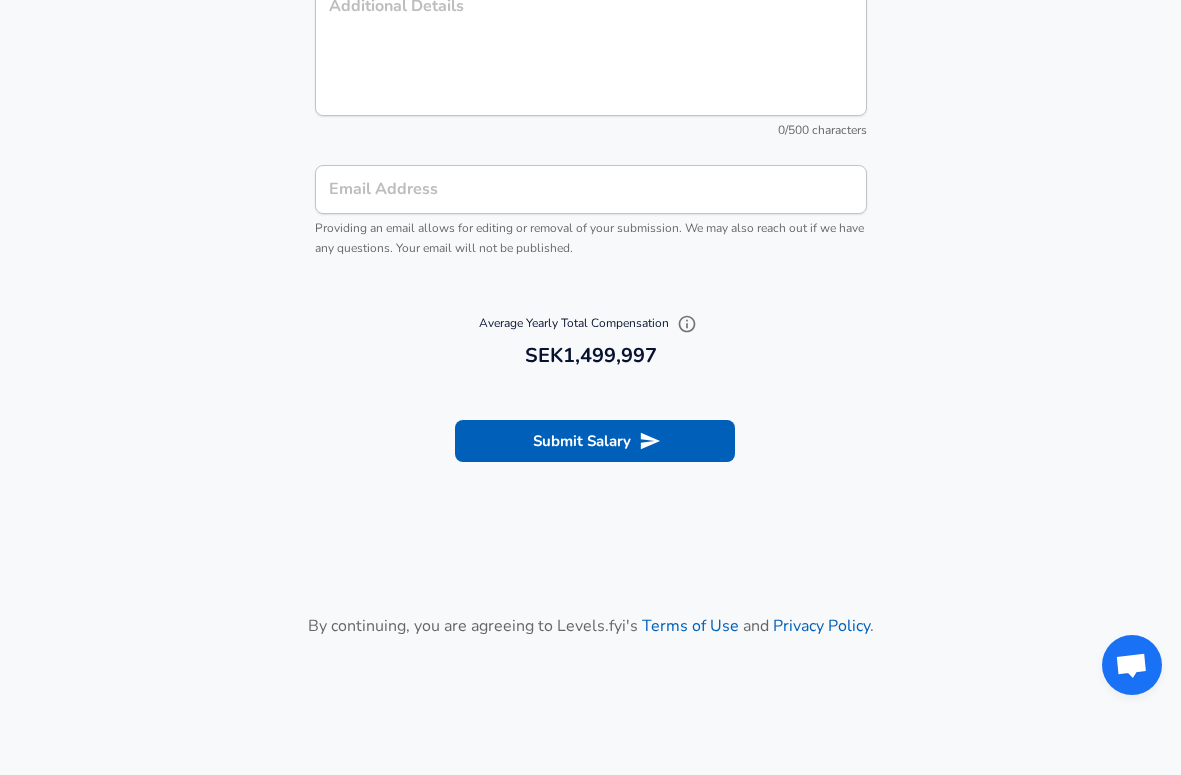 scroll, scrollTop: 2423, scrollLeft: 0, axis: vertical 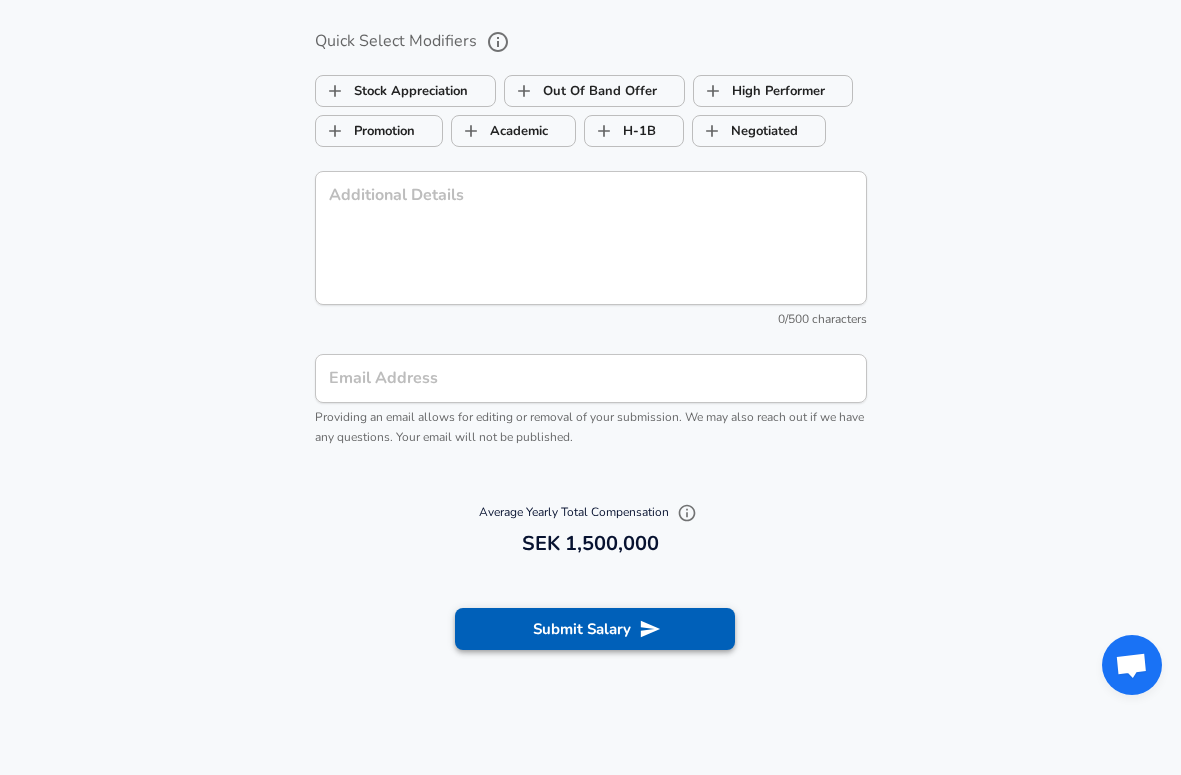 click on "Submit Salary" at bounding box center [595, 629] 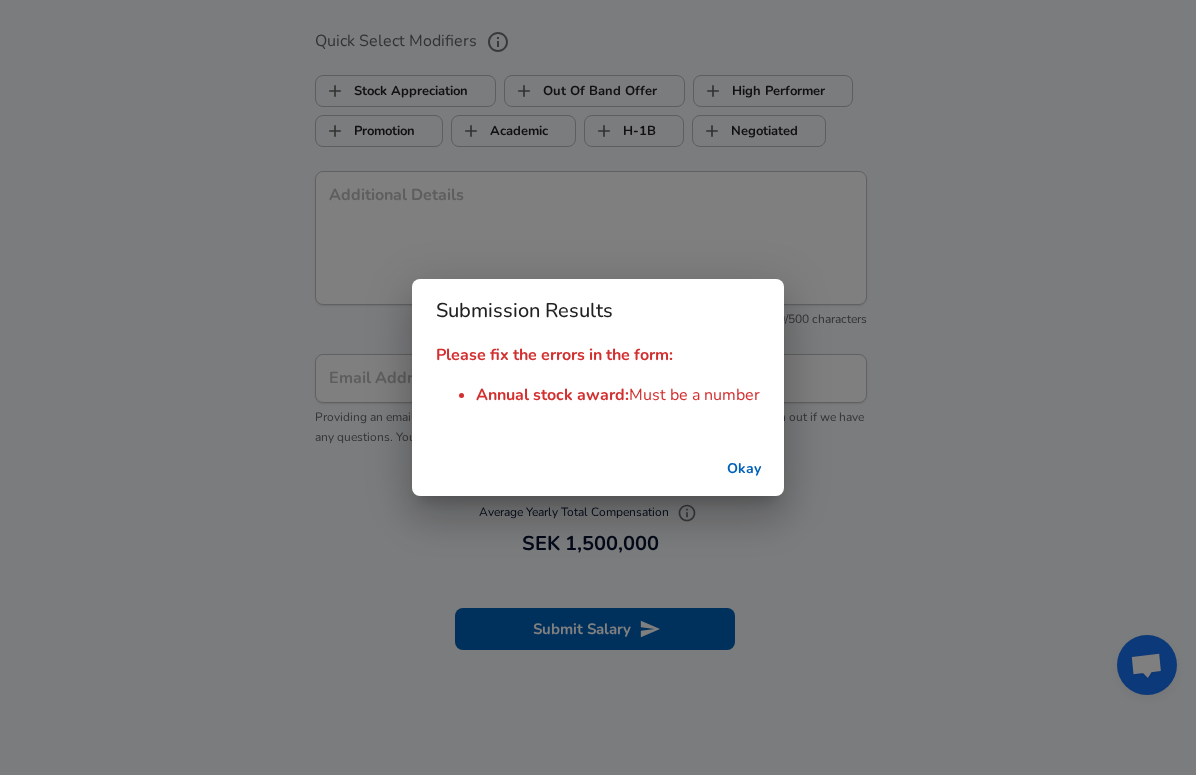 click on "Okay" at bounding box center (744, 469) 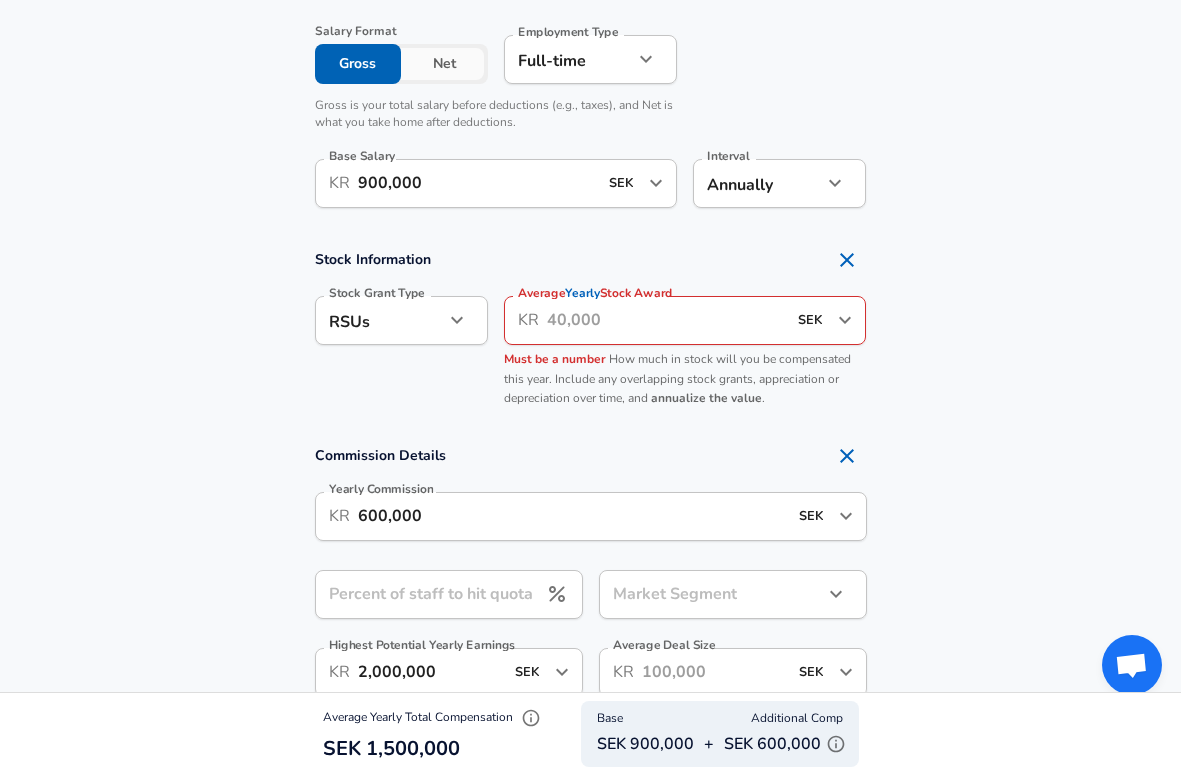 scroll, scrollTop: 1364, scrollLeft: 0, axis: vertical 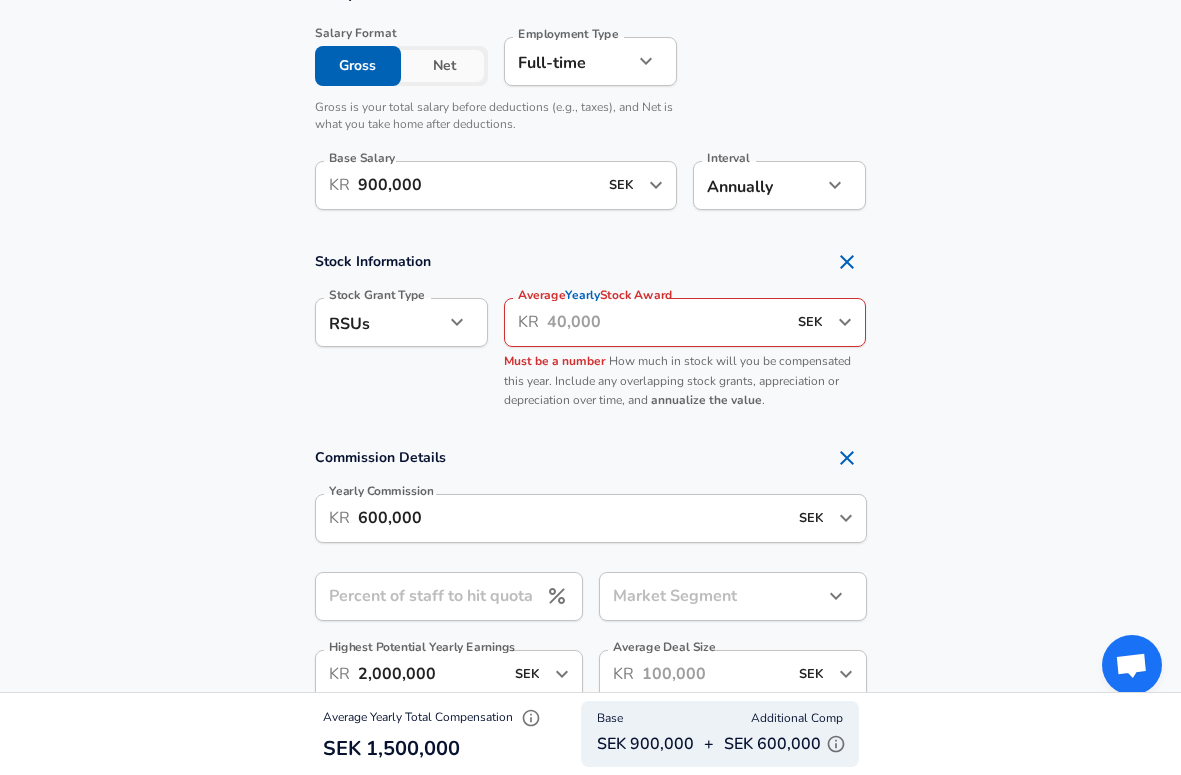 click on "Average  Yearly  Stock Award" at bounding box center [667, 322] 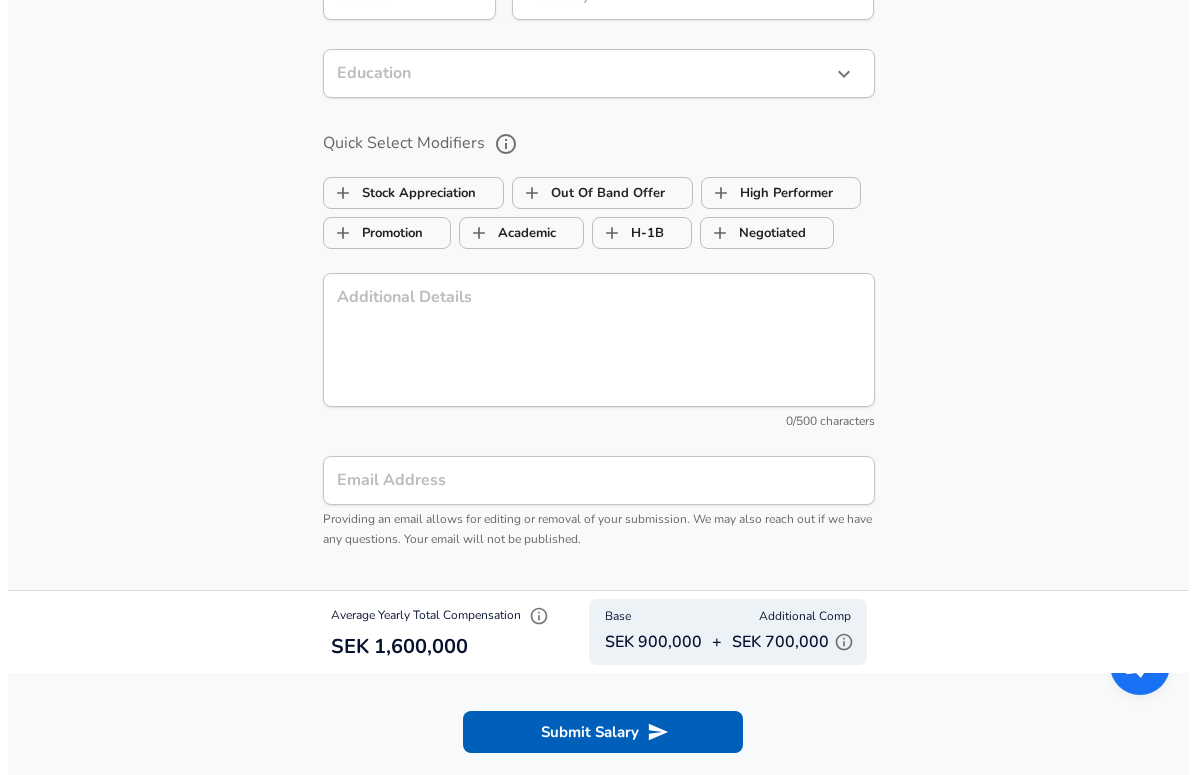 scroll, scrollTop: 2742, scrollLeft: 0, axis: vertical 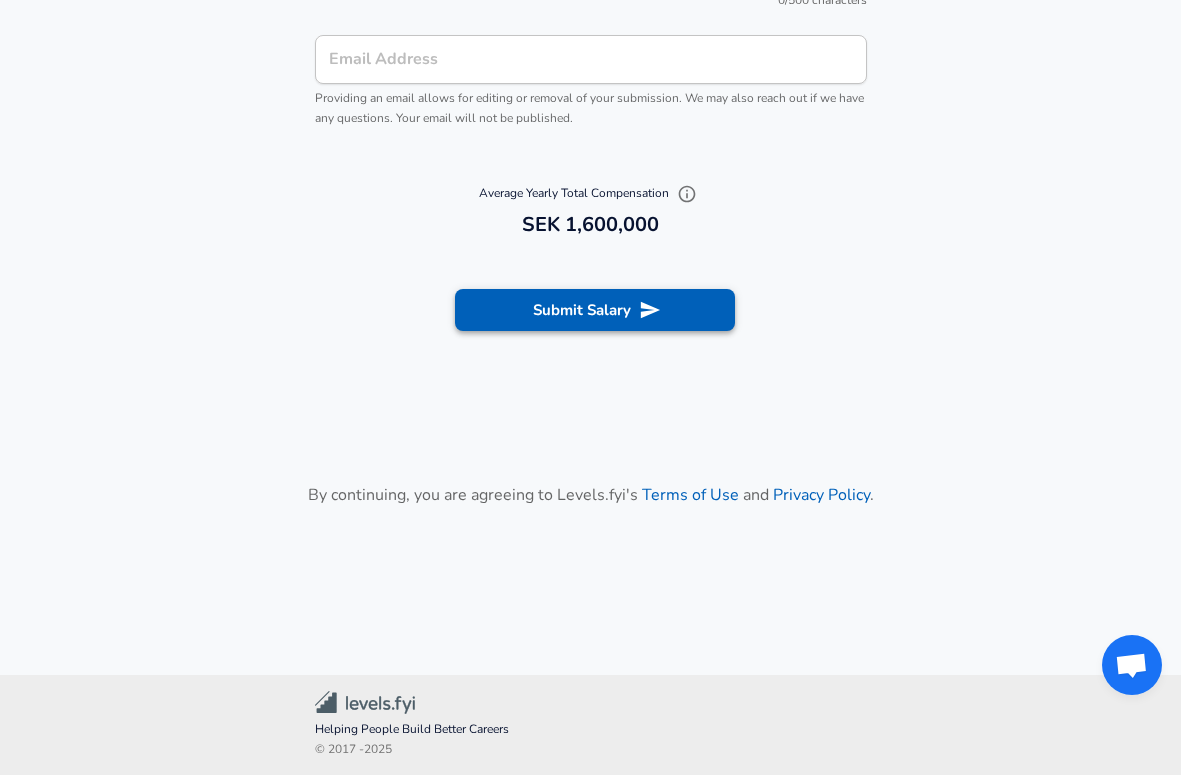 type on "100,000" 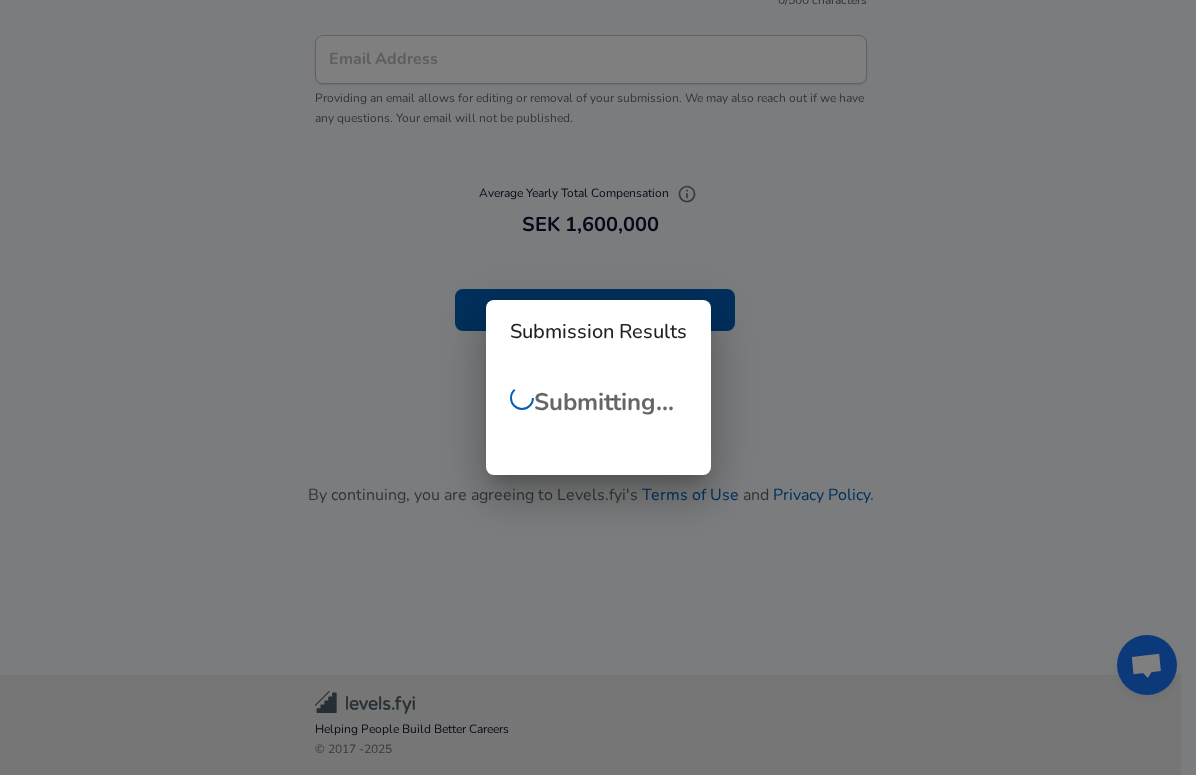 scroll, scrollTop: 749, scrollLeft: 0, axis: vertical 